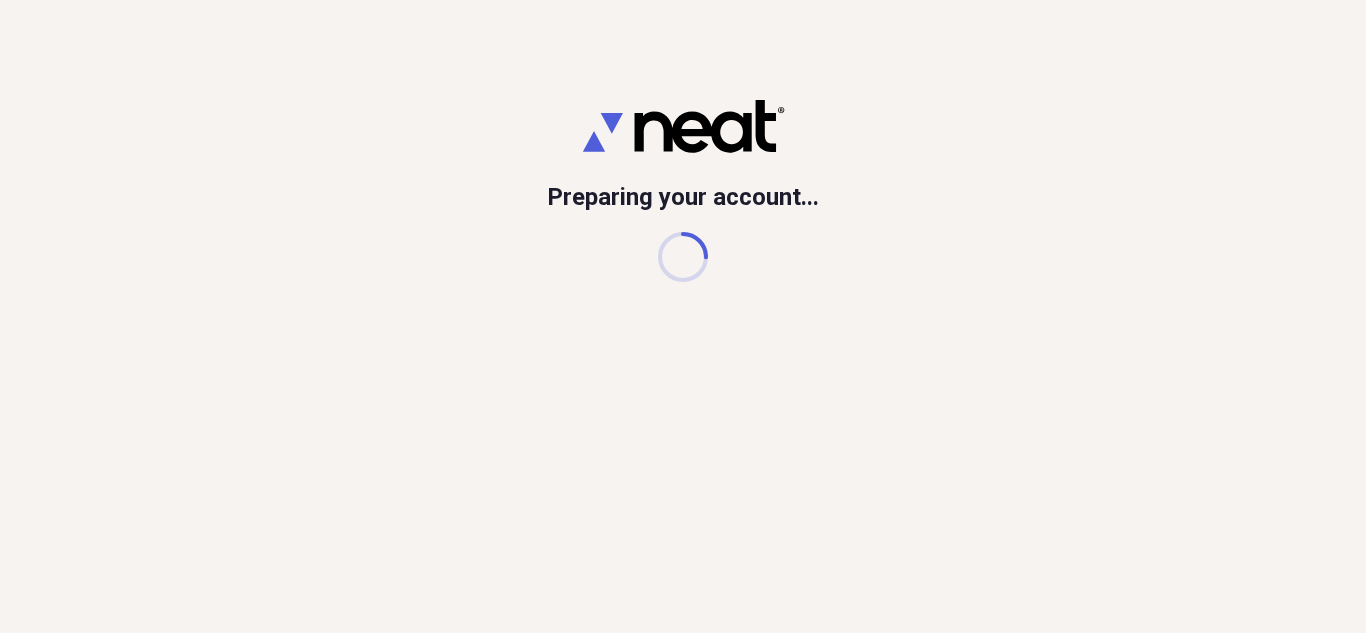 scroll, scrollTop: 0, scrollLeft: 0, axis: both 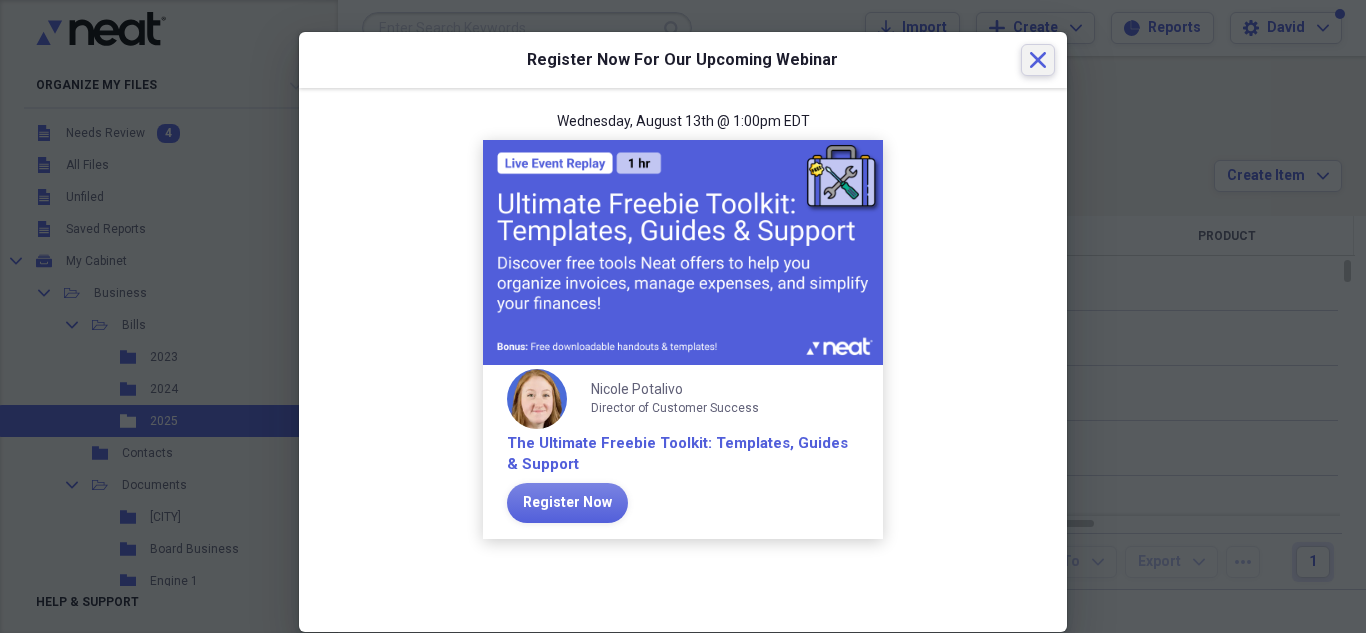 click on "Close" at bounding box center [1038, 60] 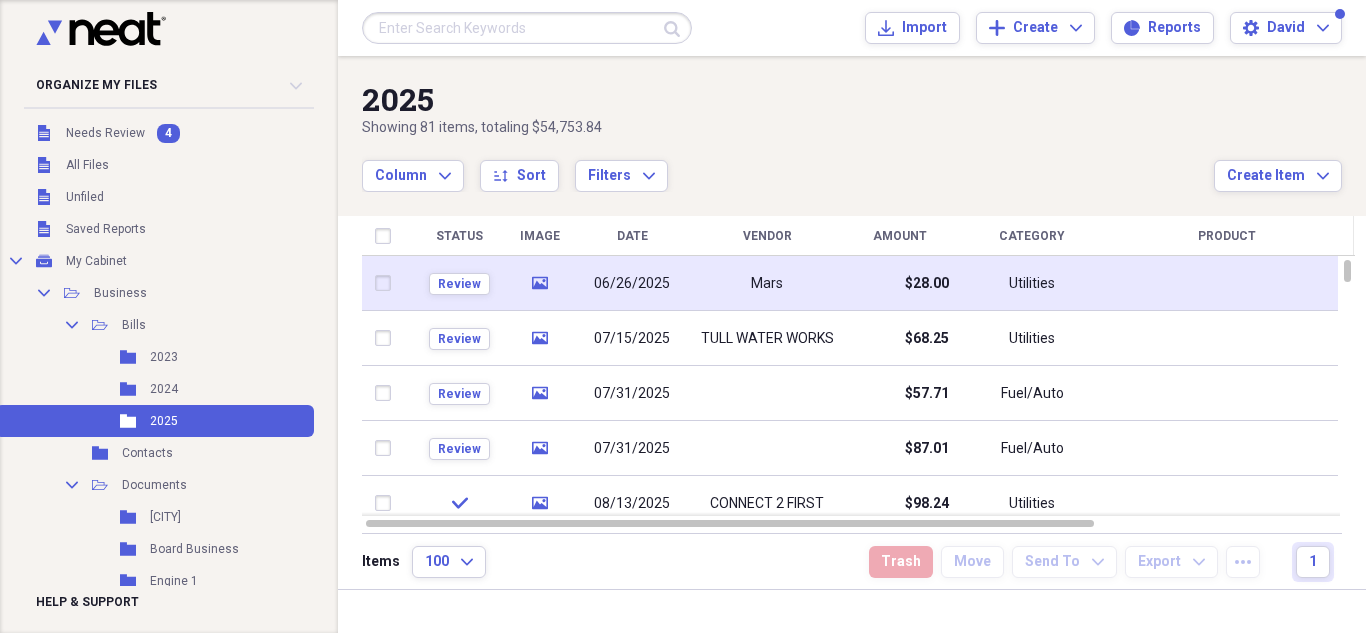 click on "Mars" at bounding box center [767, 283] 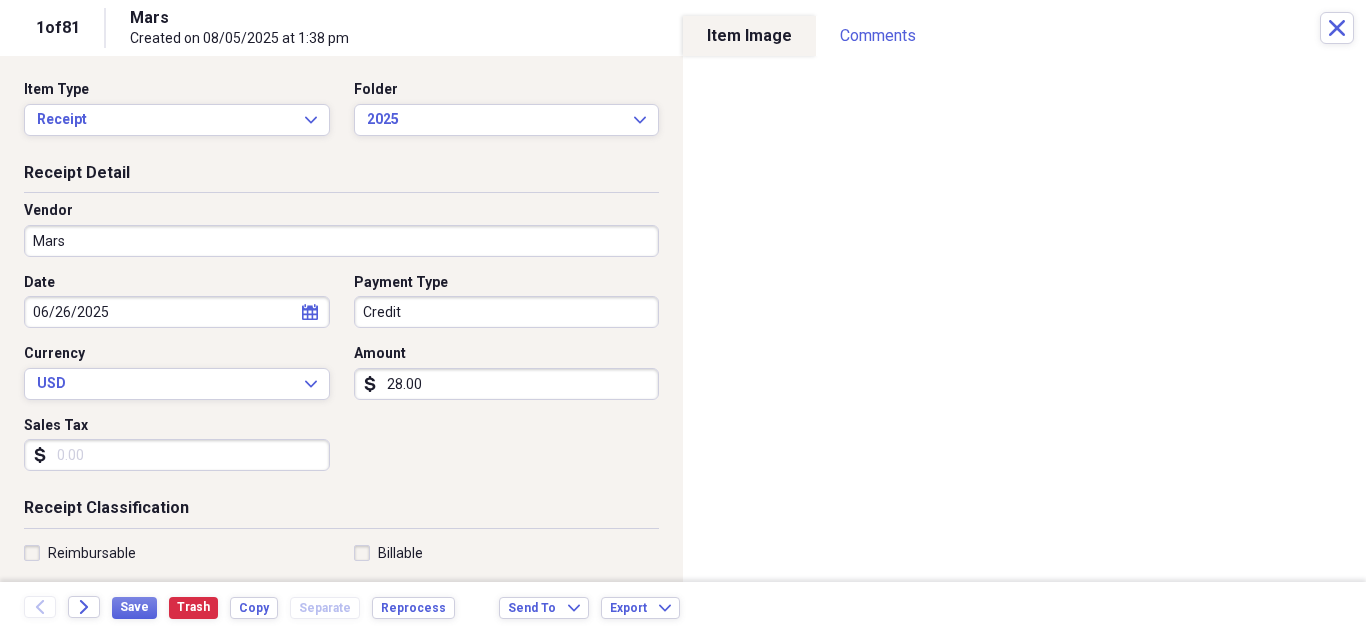 click on "Mars" at bounding box center (341, 241) 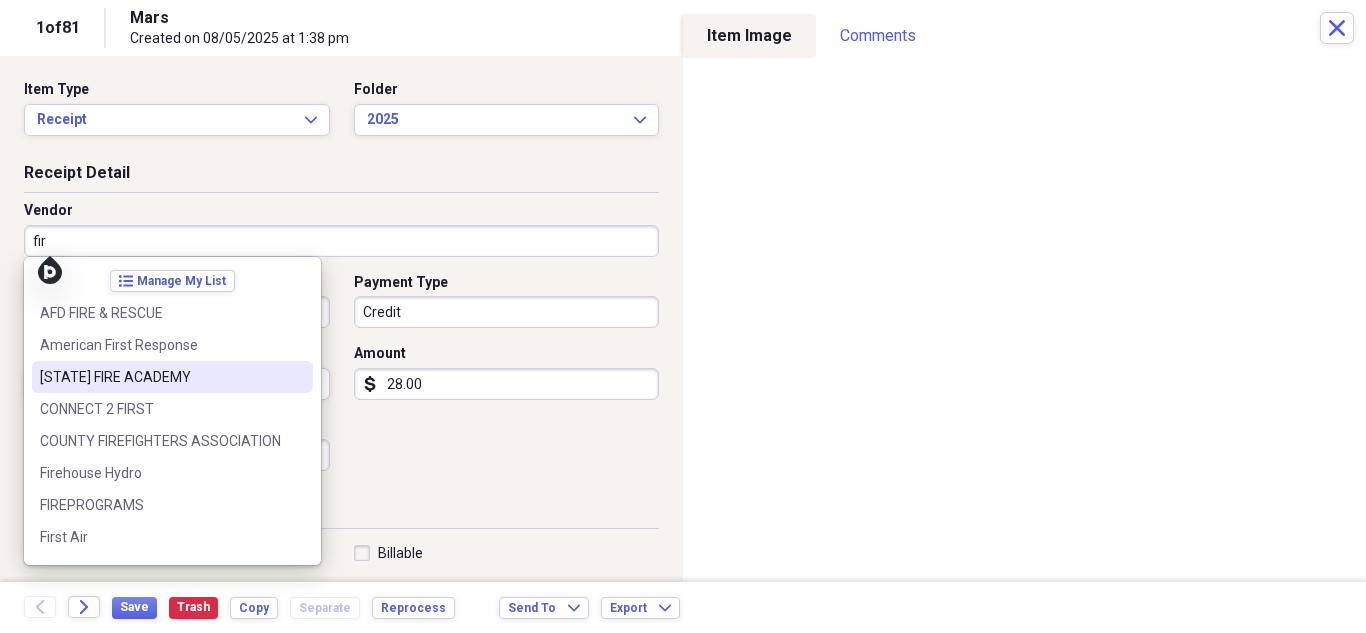 scroll, scrollTop: 92, scrollLeft: 0, axis: vertical 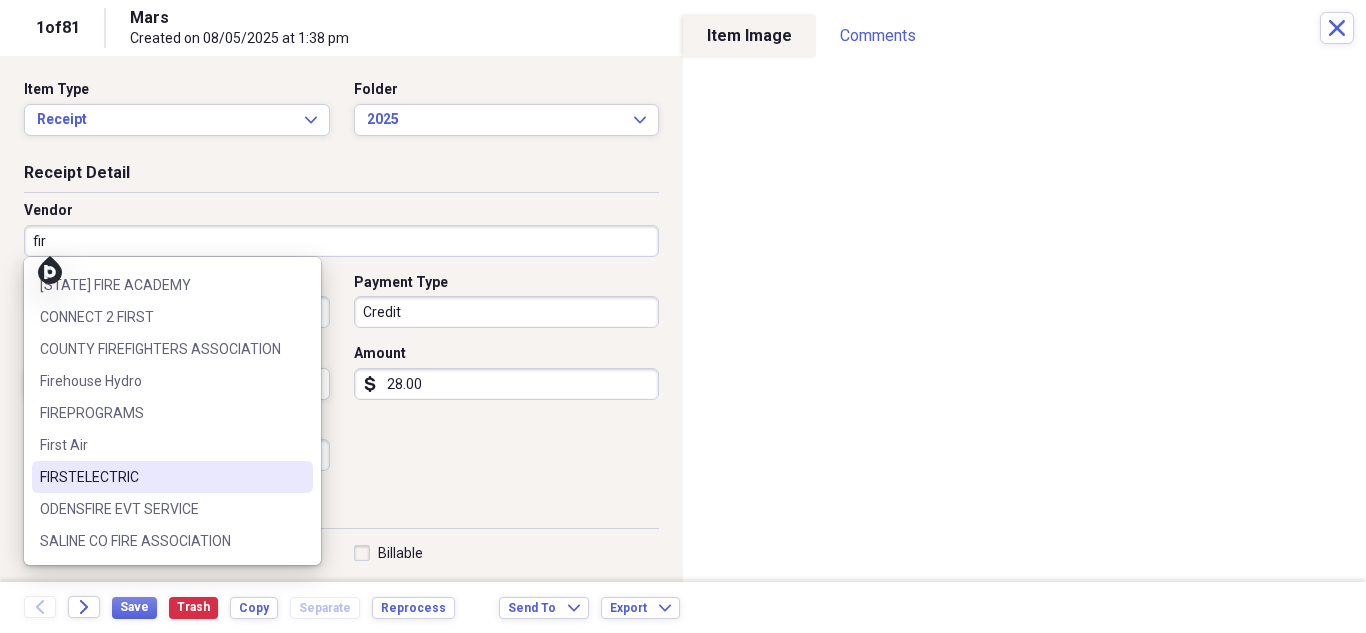 click on "FIRSTELECTRIC" at bounding box center (172, 477) 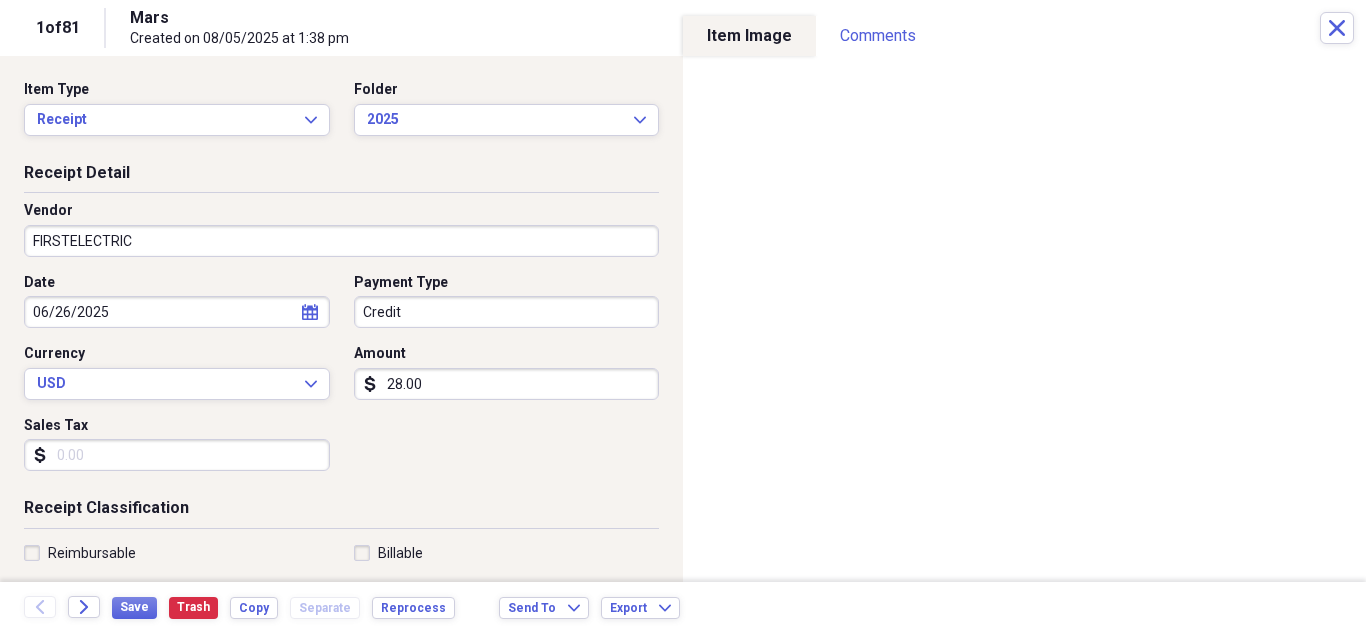 click on "Credit" at bounding box center (507, 312) 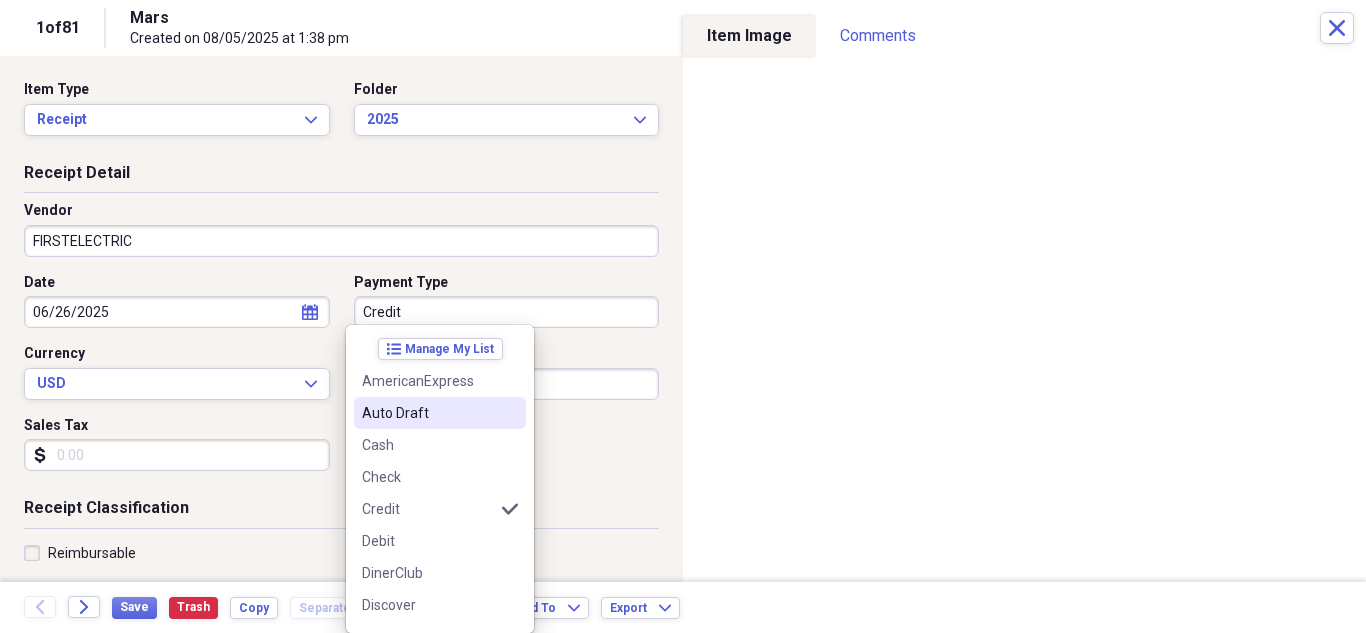 click on "Auto Draft" at bounding box center (440, 413) 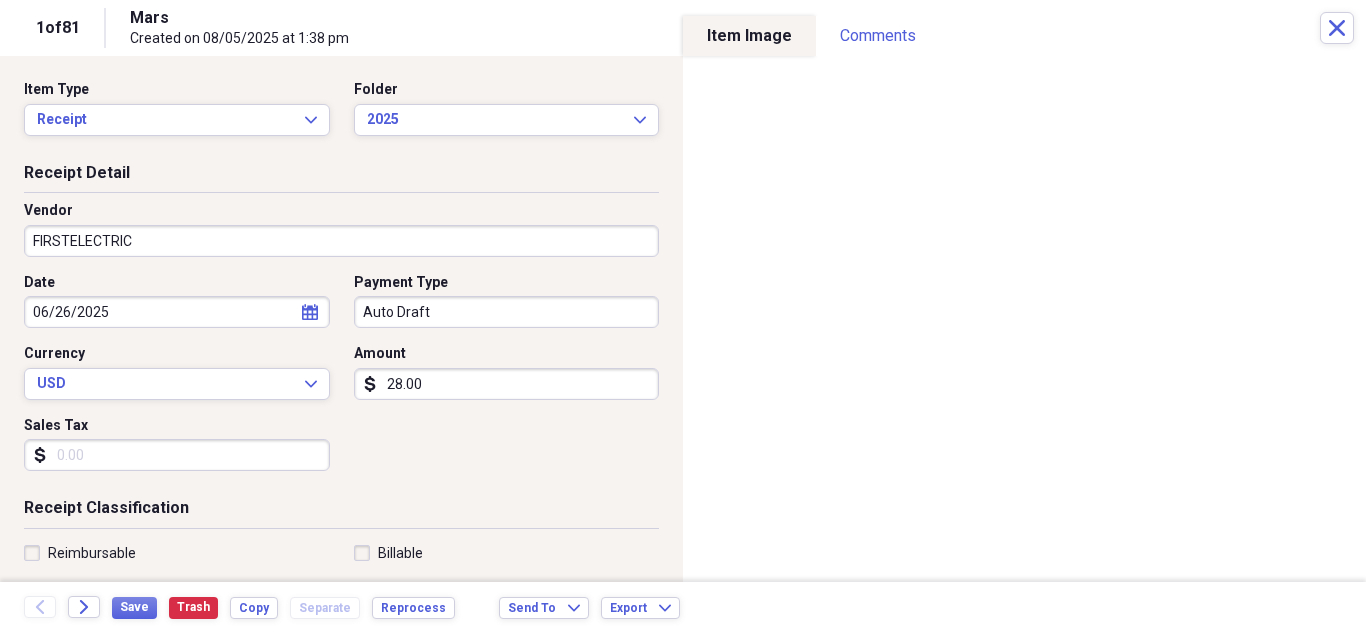 click 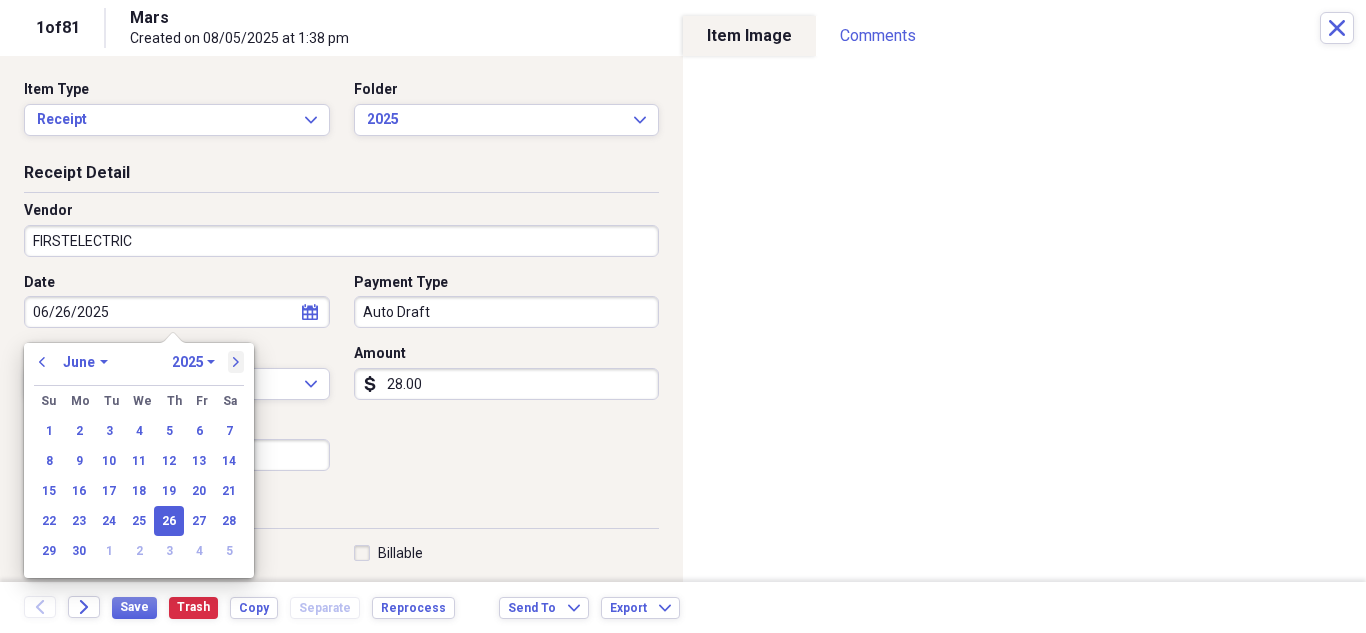 click on "next" at bounding box center (236, 362) 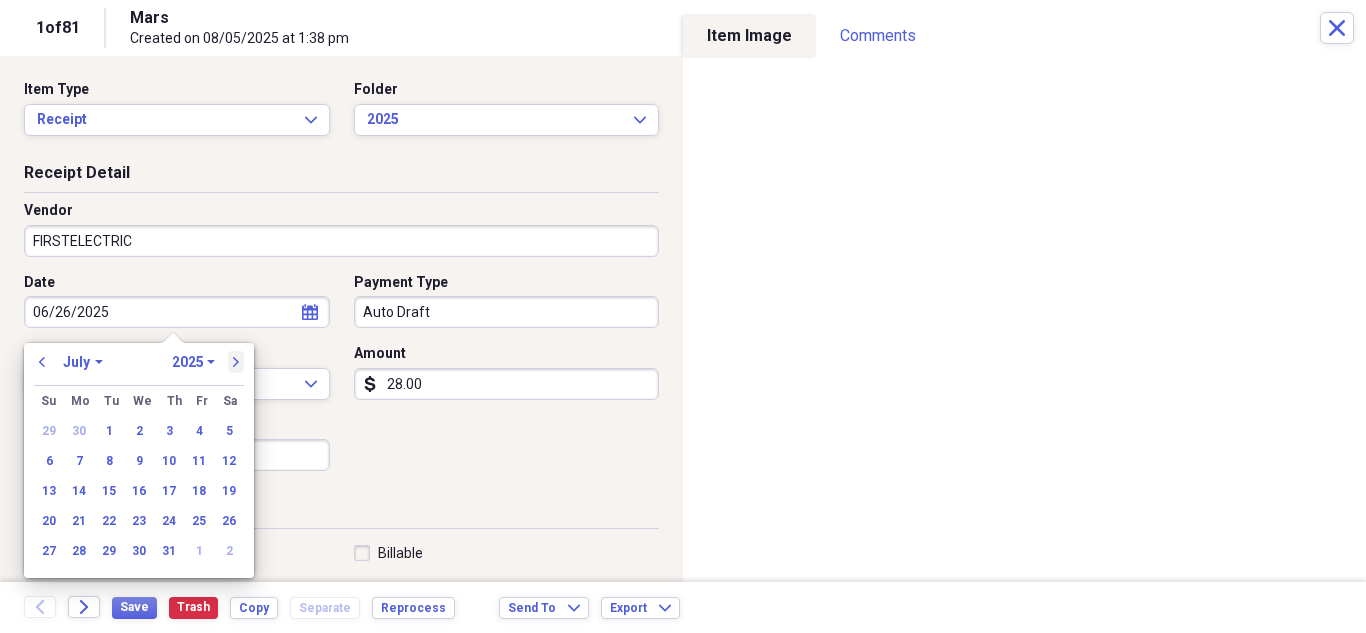 click on "next" at bounding box center (236, 362) 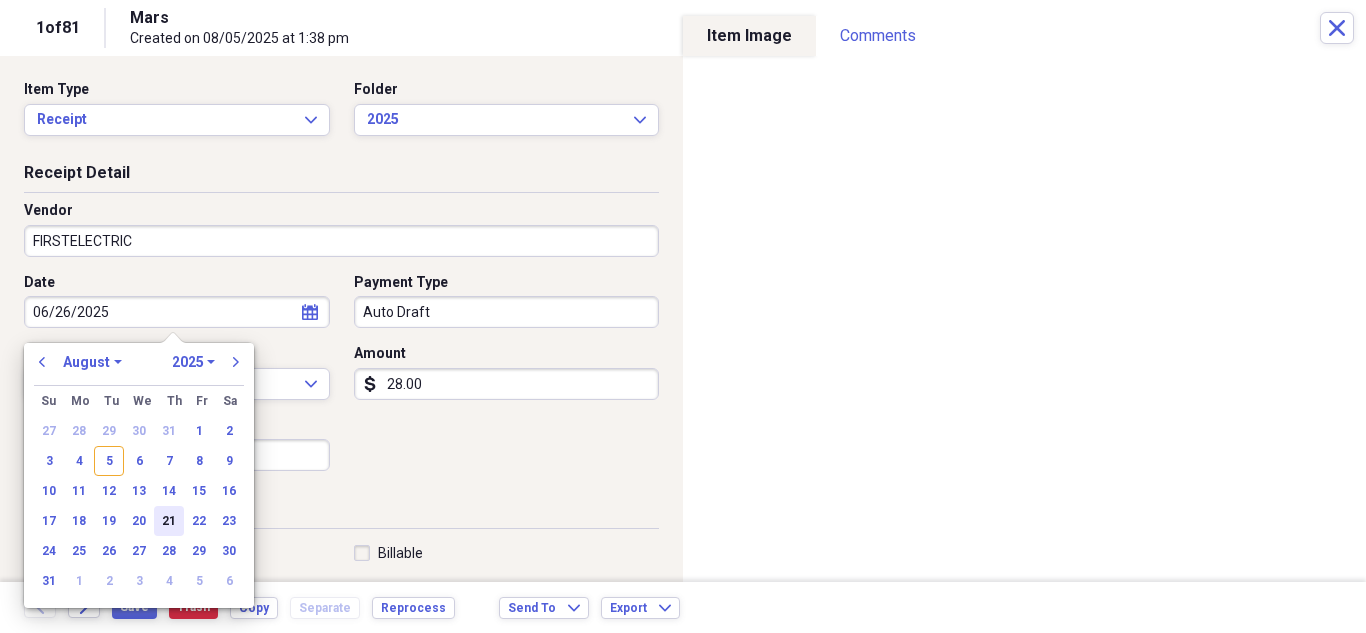 click on "21" at bounding box center (169, 521) 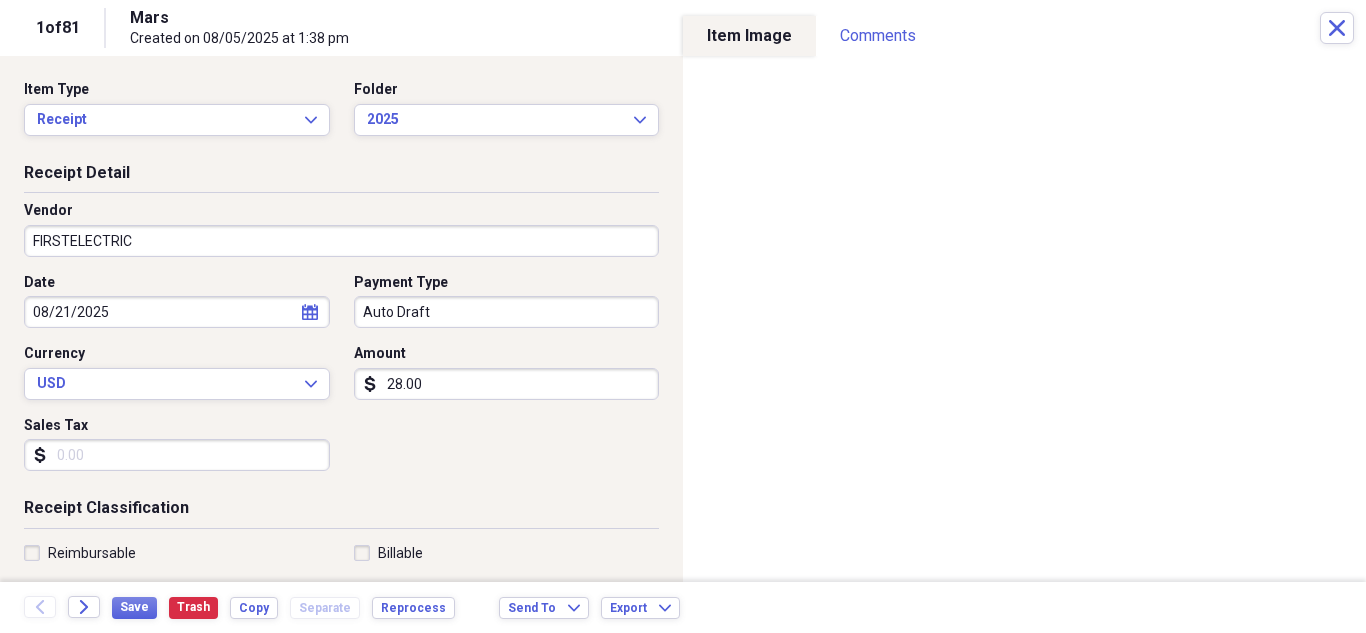 scroll, scrollTop: 495, scrollLeft: 0, axis: vertical 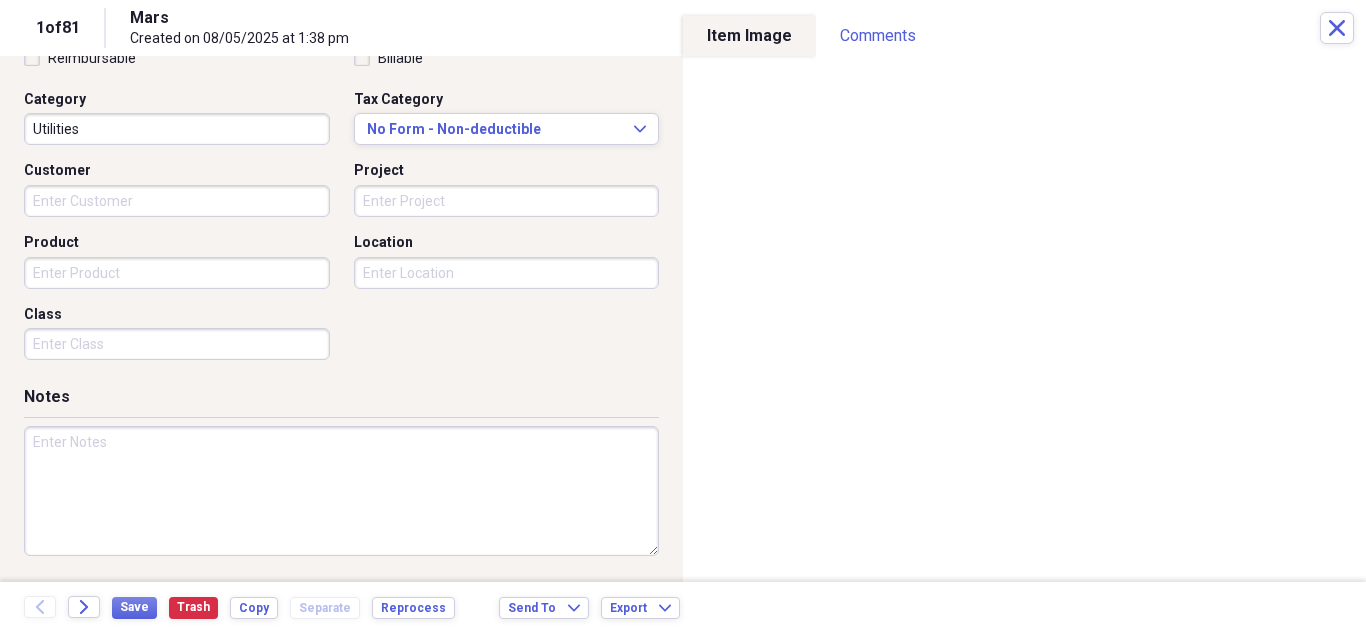 click on "Location" at bounding box center [507, 273] 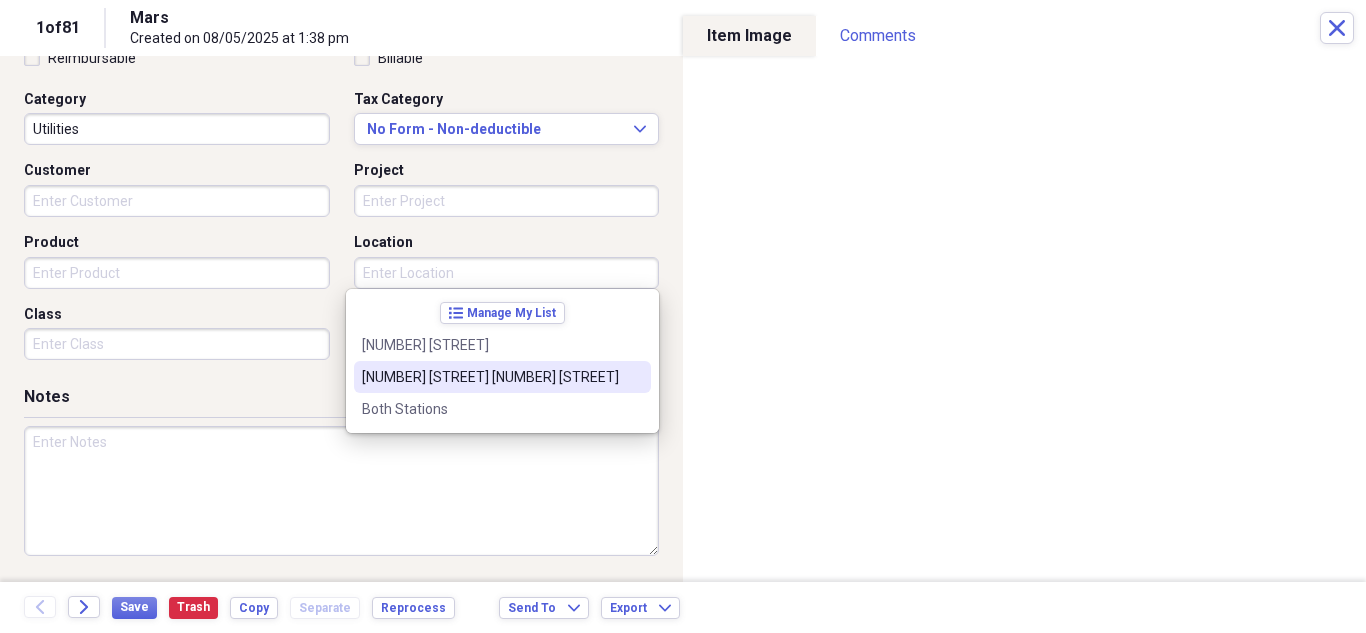 click on "[NUMBER] [STREET] [NUMBER] [STREET]" at bounding box center (490, 377) 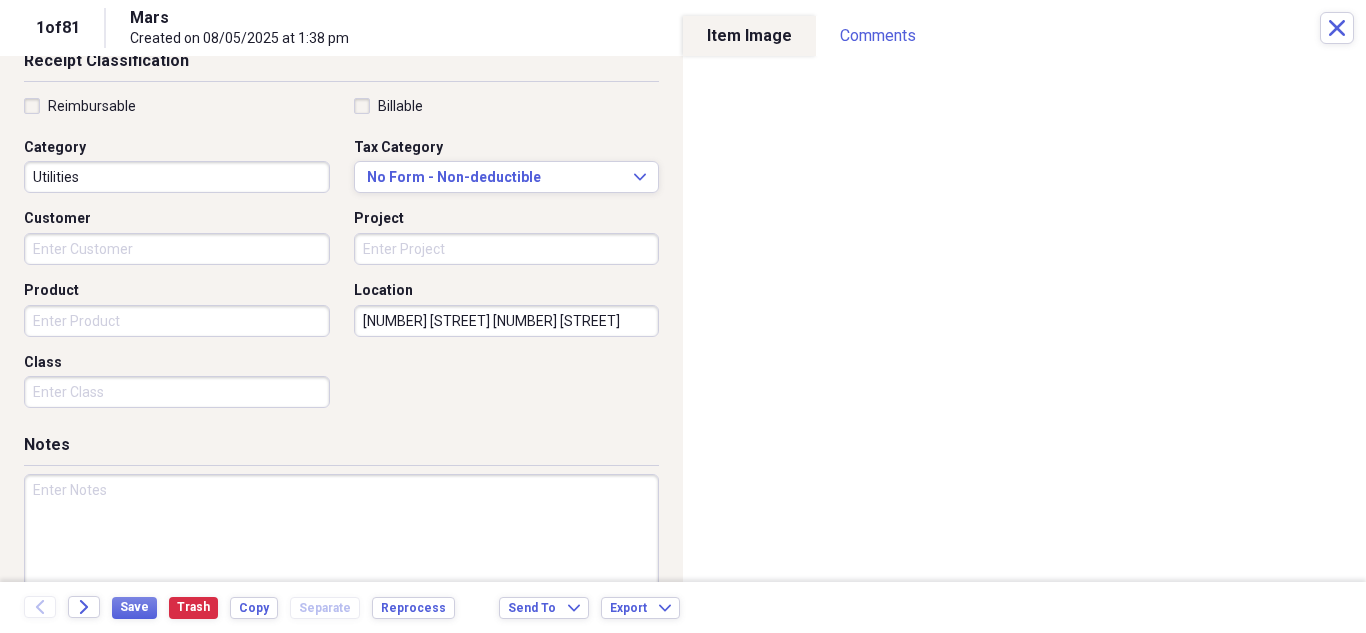 scroll, scrollTop: 495, scrollLeft: 0, axis: vertical 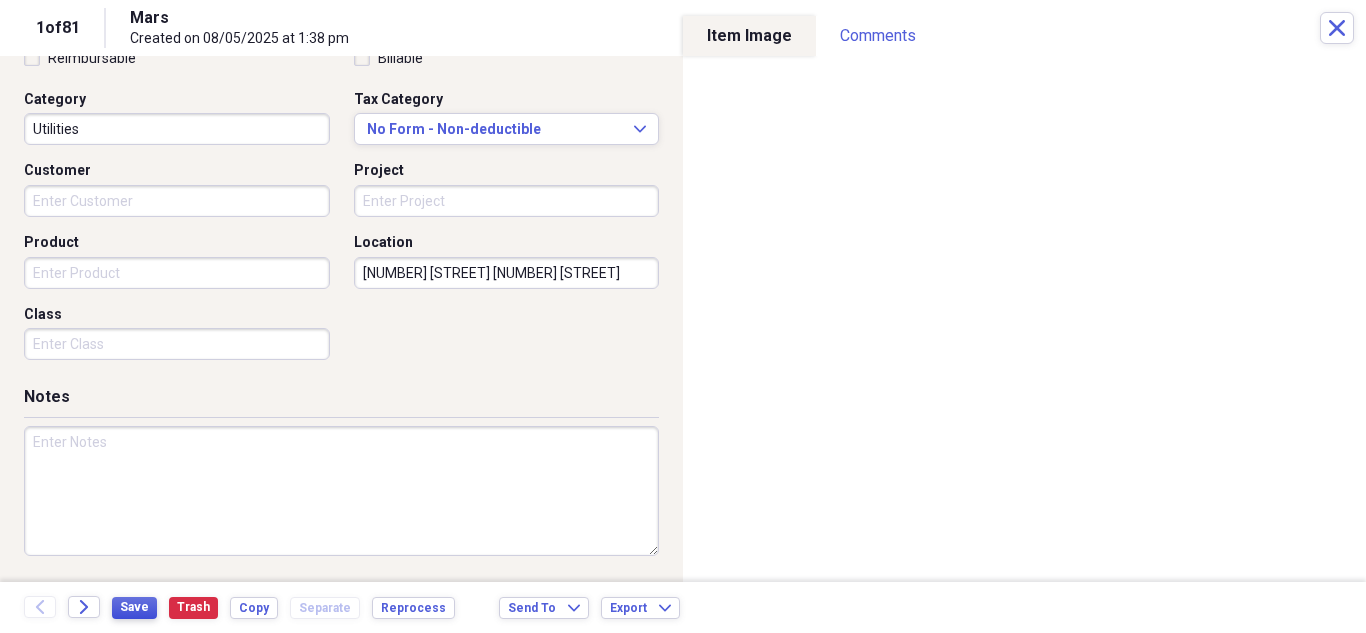 click on "Save" at bounding box center (134, 607) 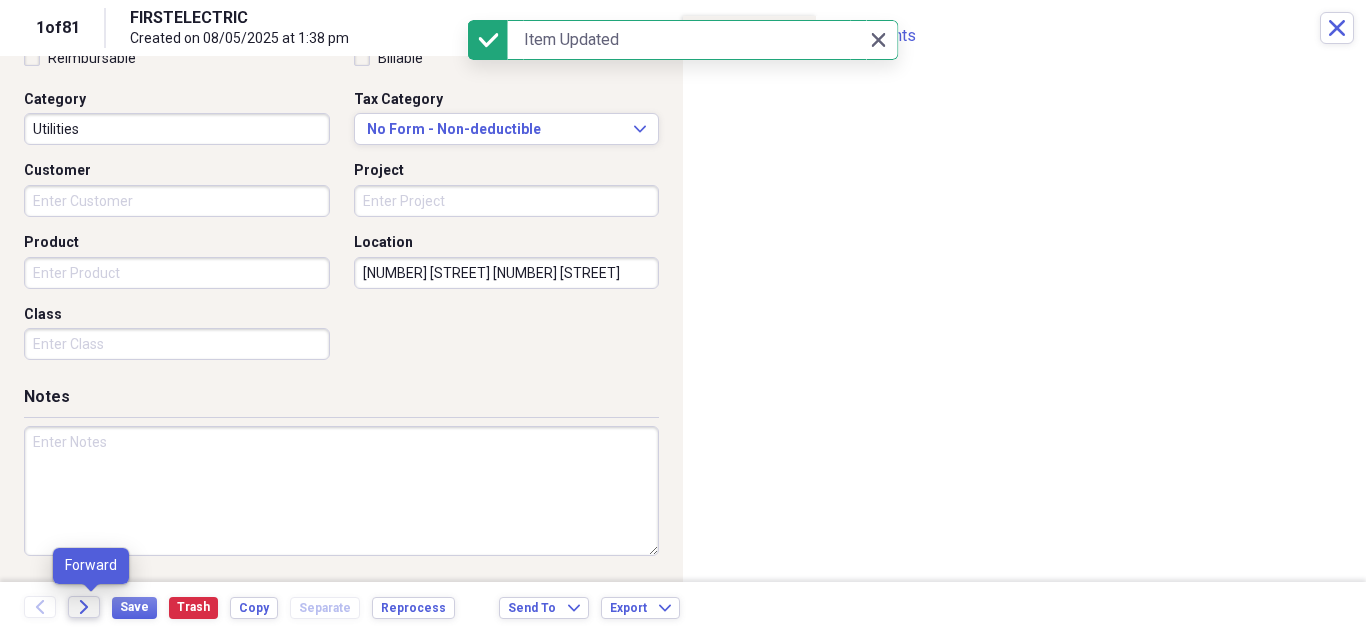 click on "Forward" 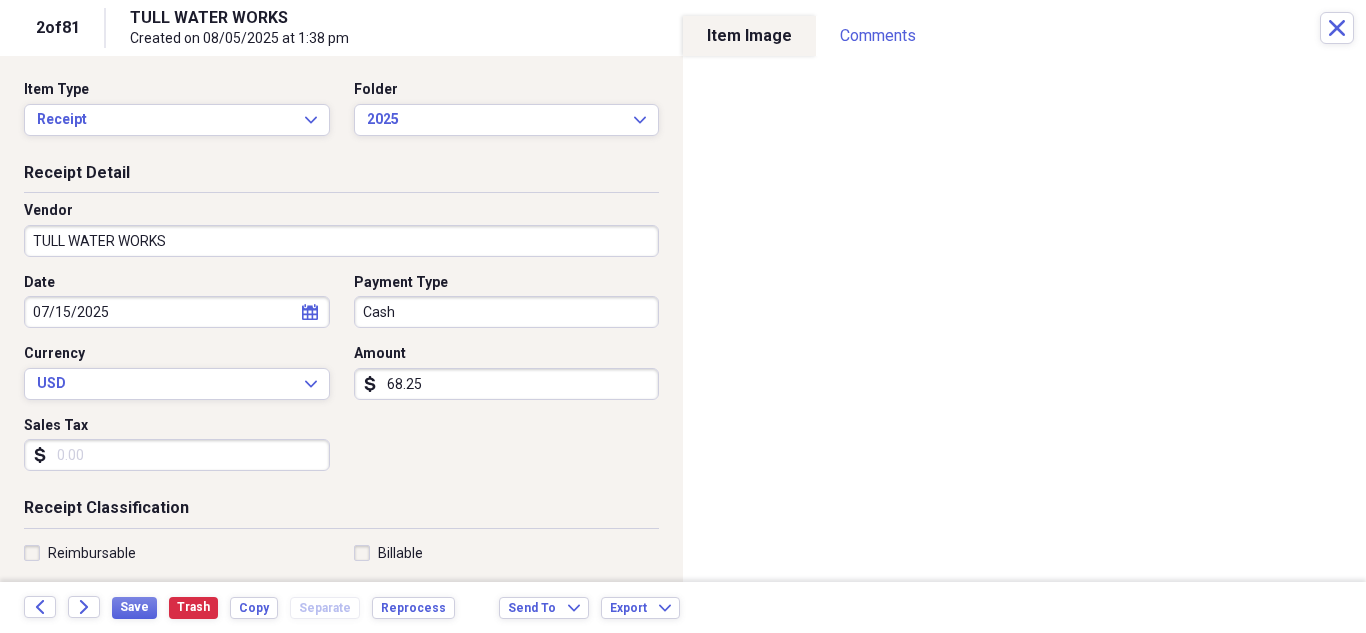 click on "Cash" at bounding box center (507, 312) 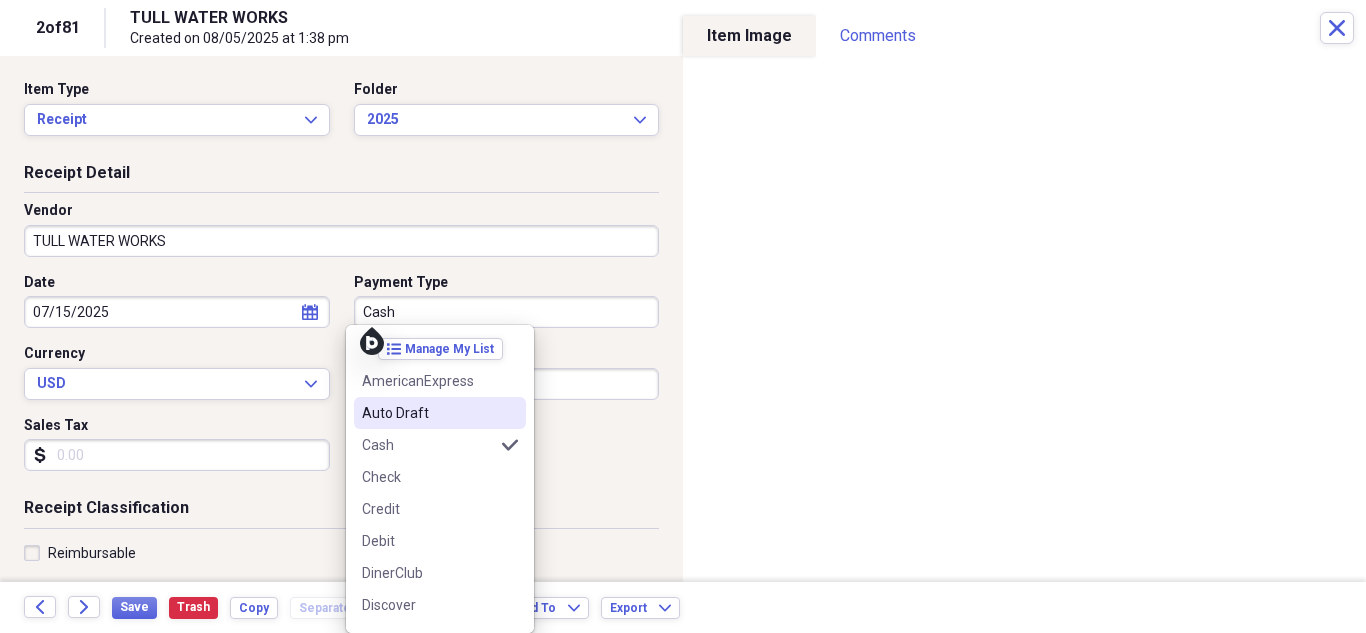 click on "Auto Draft" at bounding box center [428, 413] 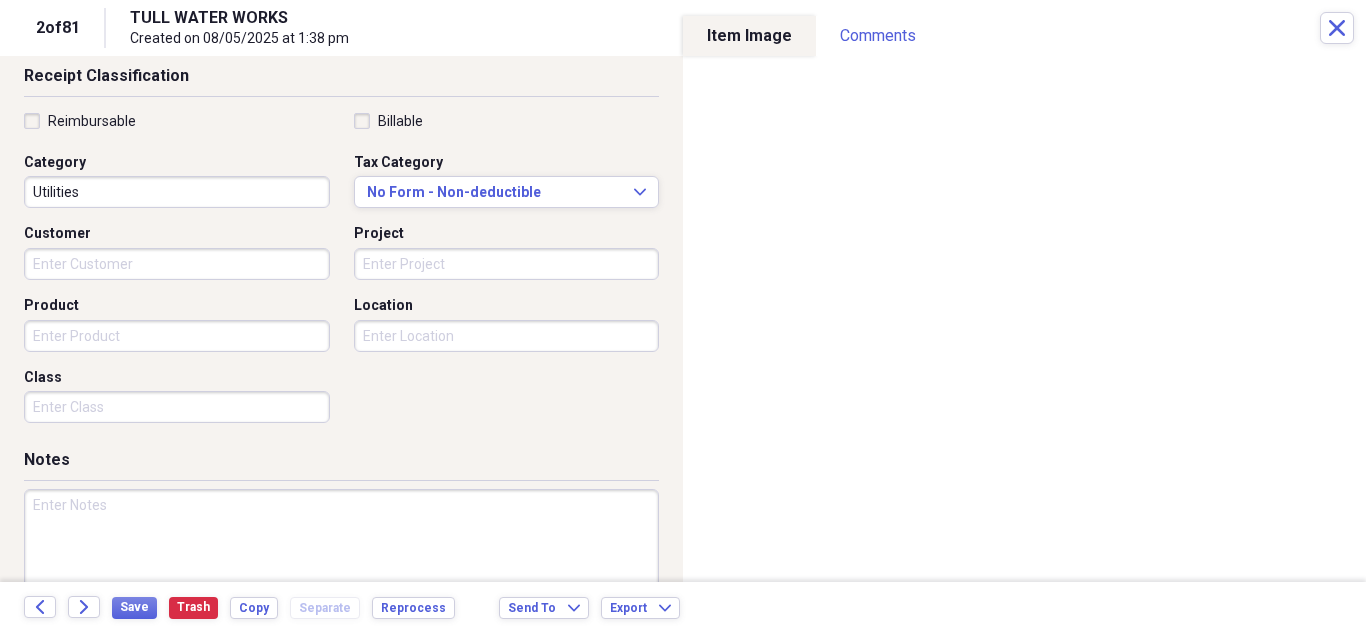 scroll, scrollTop: 495, scrollLeft: 0, axis: vertical 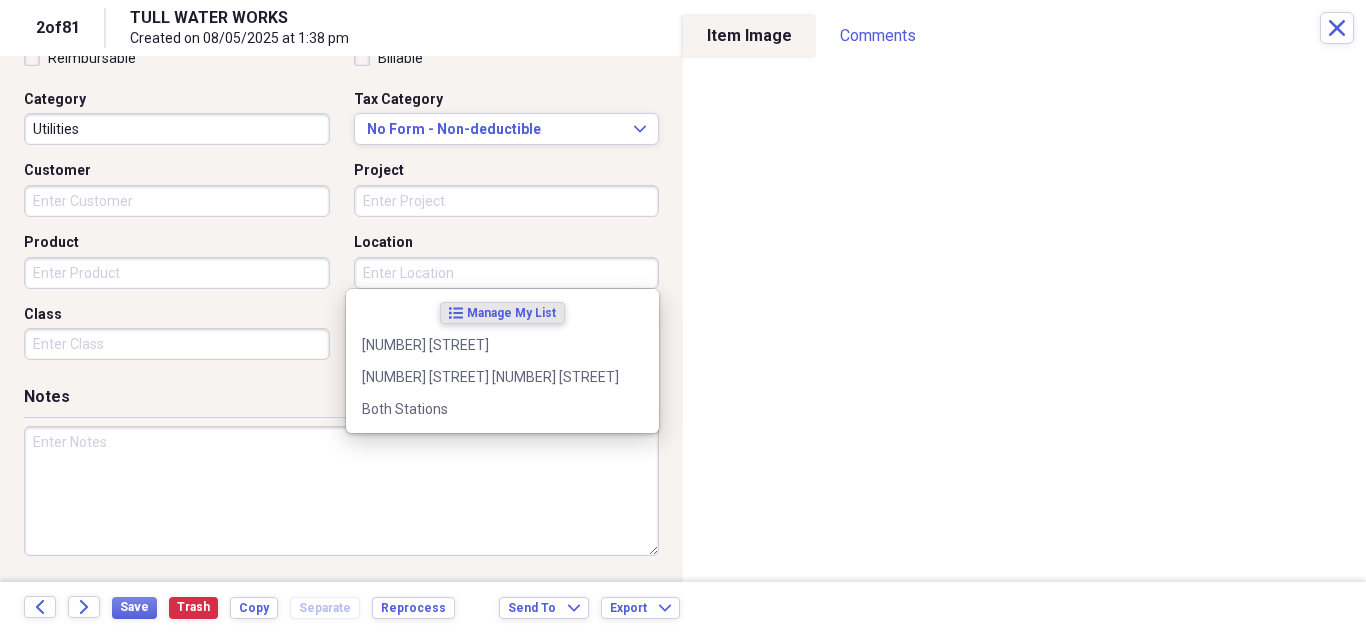 click on "Location" at bounding box center [507, 273] 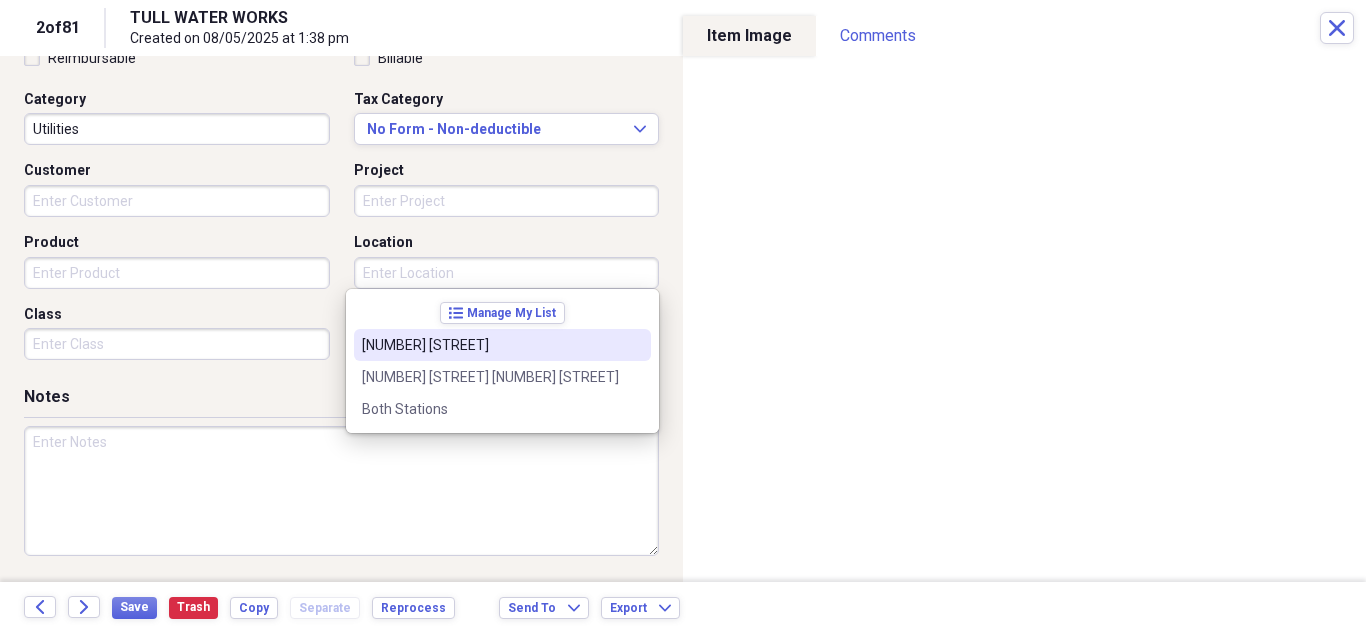 click on "[NUMBER] [STREET]" at bounding box center (490, 345) 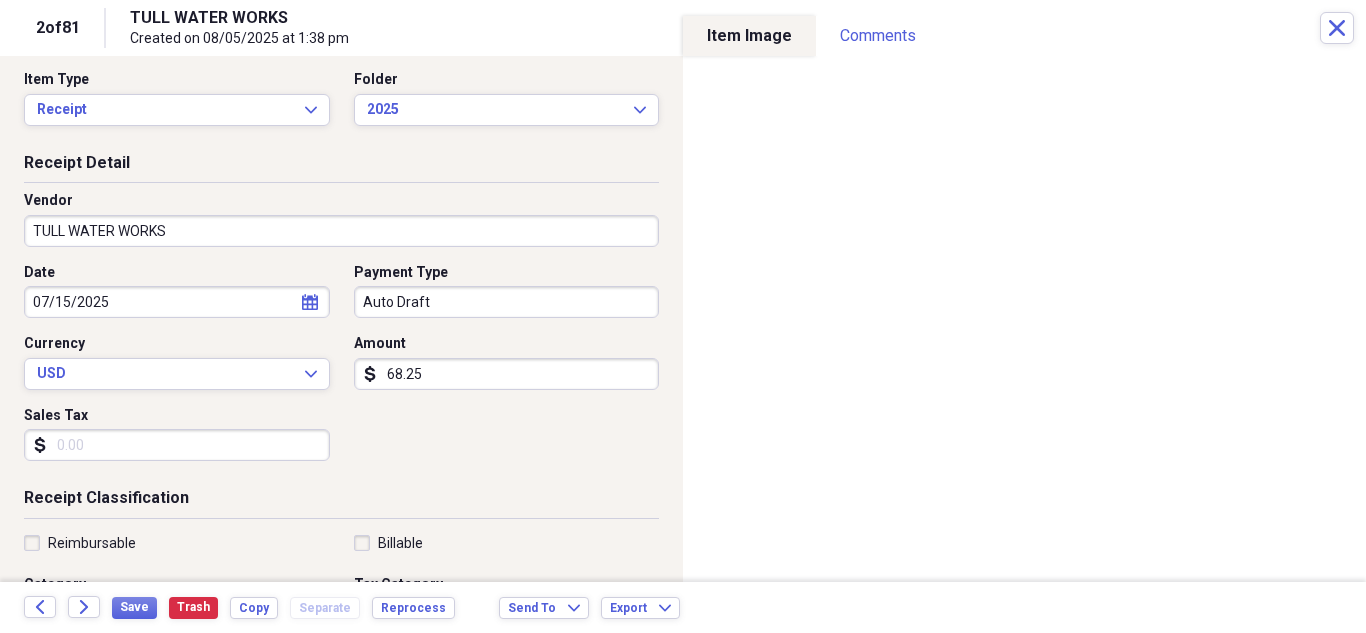 scroll, scrollTop: 0, scrollLeft: 0, axis: both 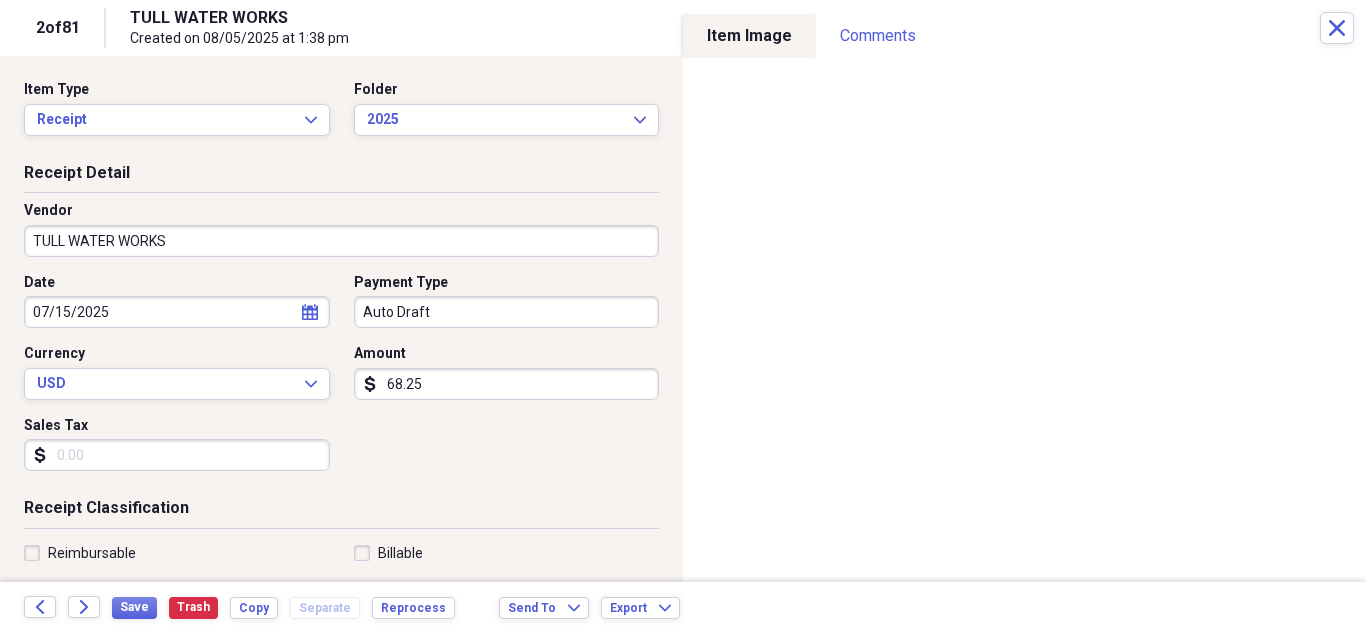 click on "TULL WATER WORKS Created on [DATE] at [TIME]" at bounding box center (725, 28) 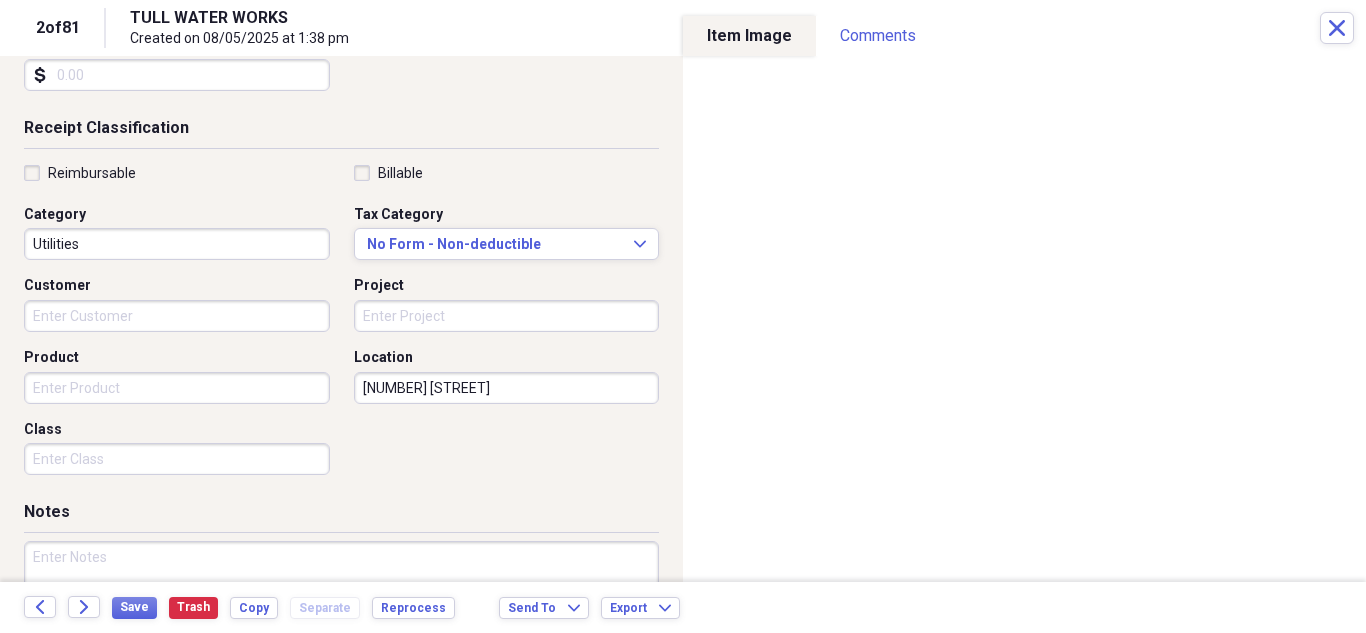 scroll, scrollTop: 495, scrollLeft: 0, axis: vertical 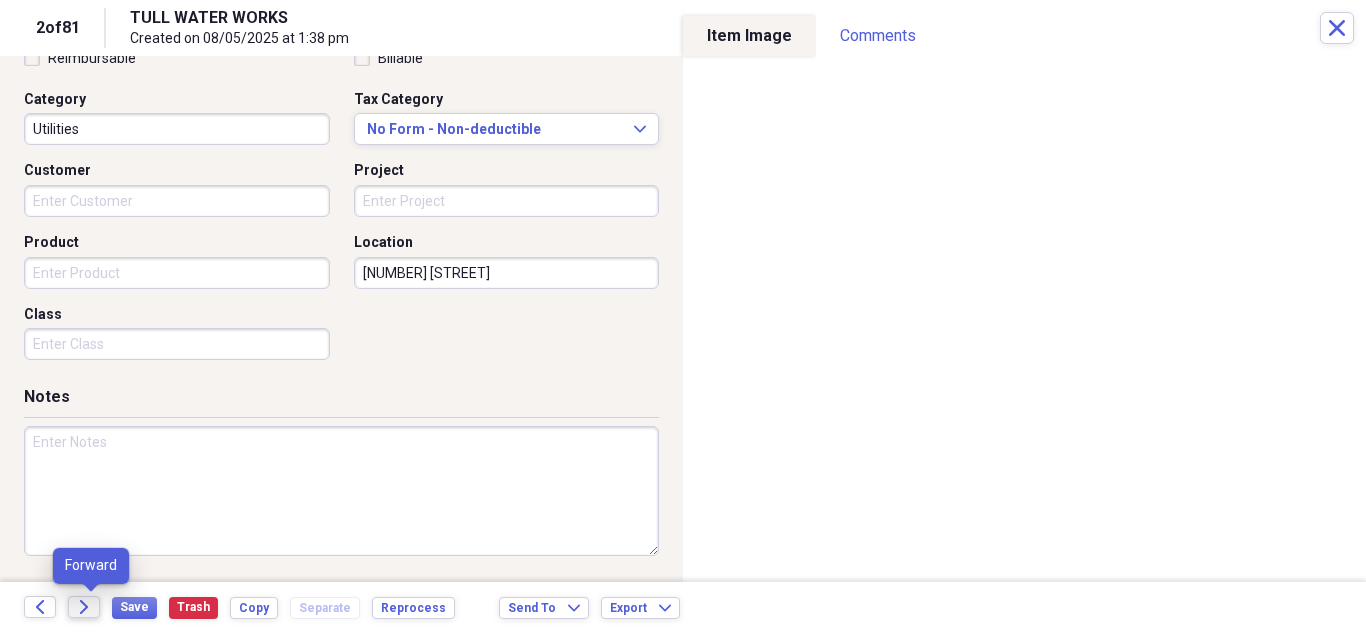 click on "Forward" at bounding box center [84, 607] 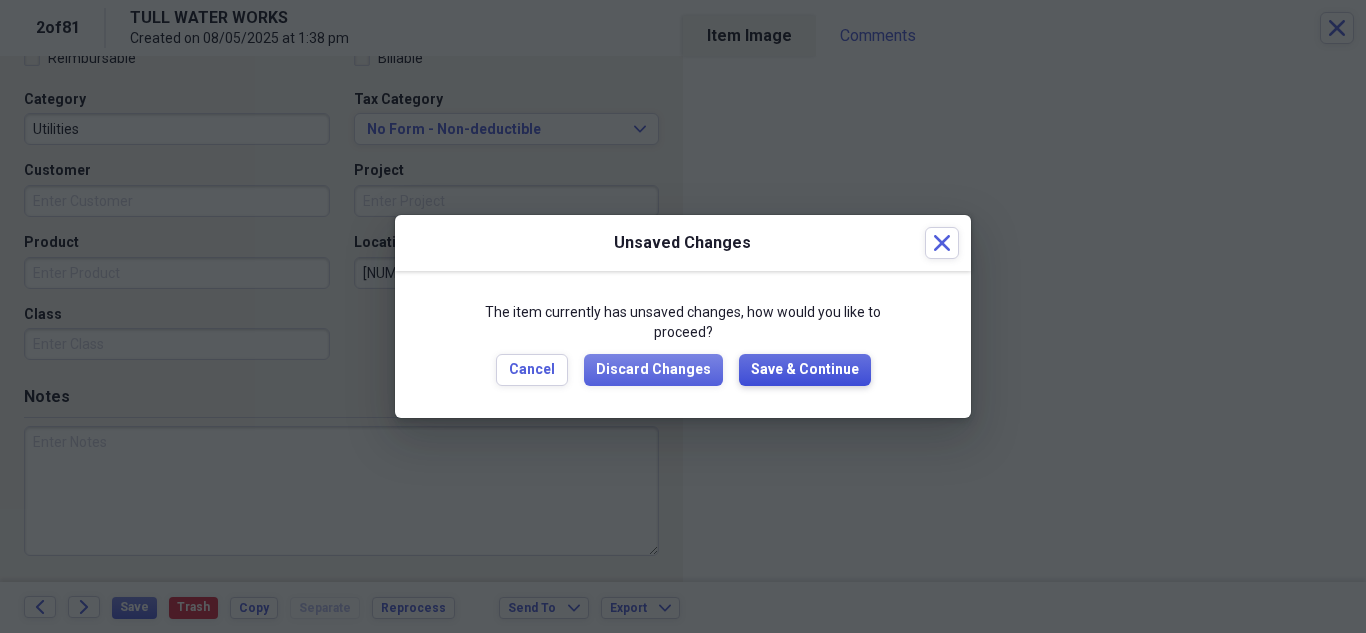 click on "Save & Continue" at bounding box center (805, 370) 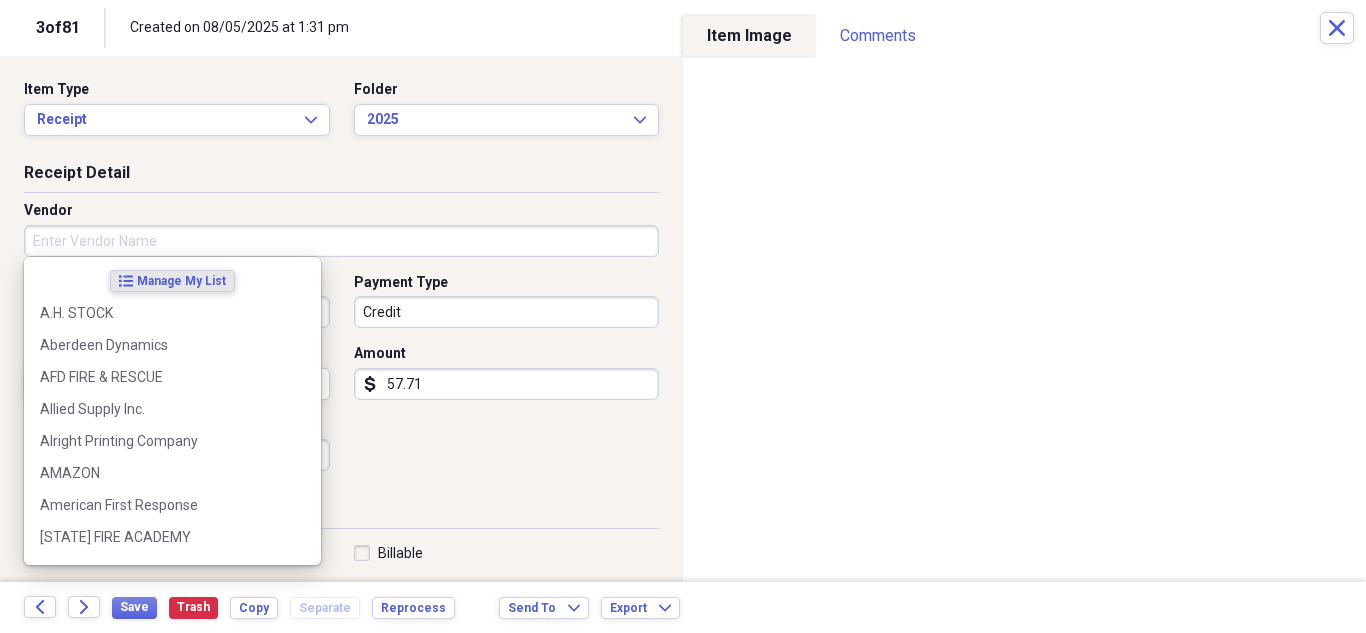 click on "Vendor" at bounding box center [341, 241] 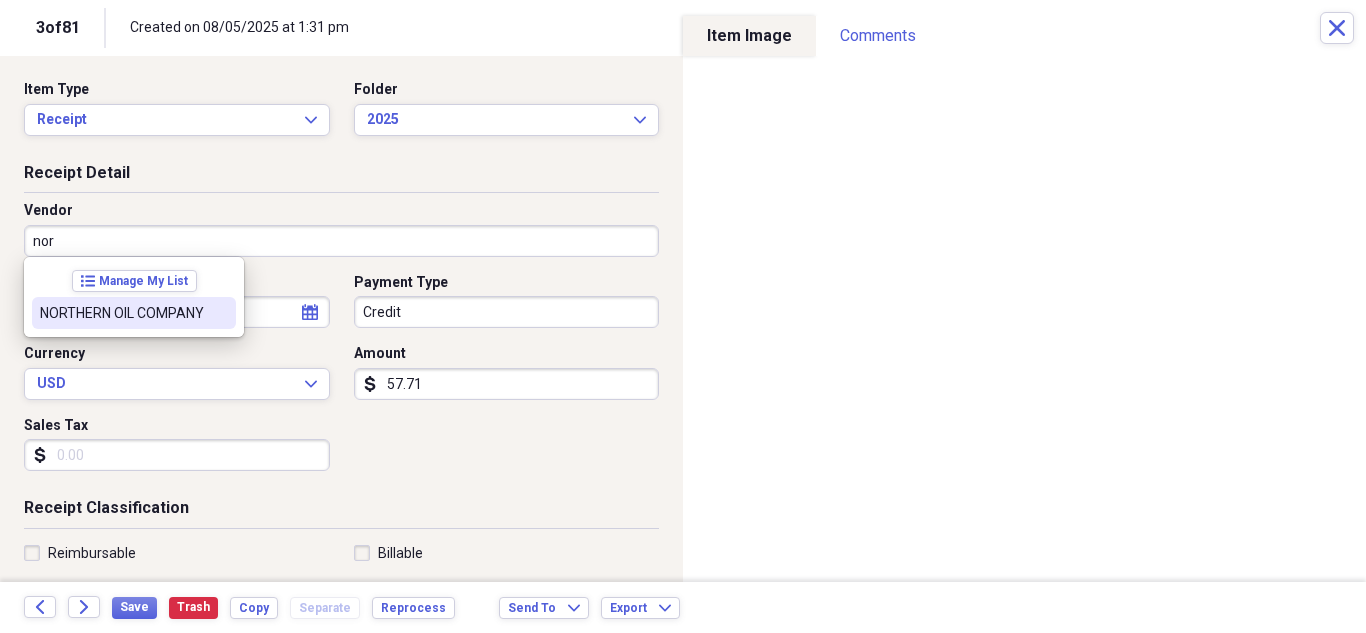 click on "NORTHERN OIL COMPANY" at bounding box center (134, 313) 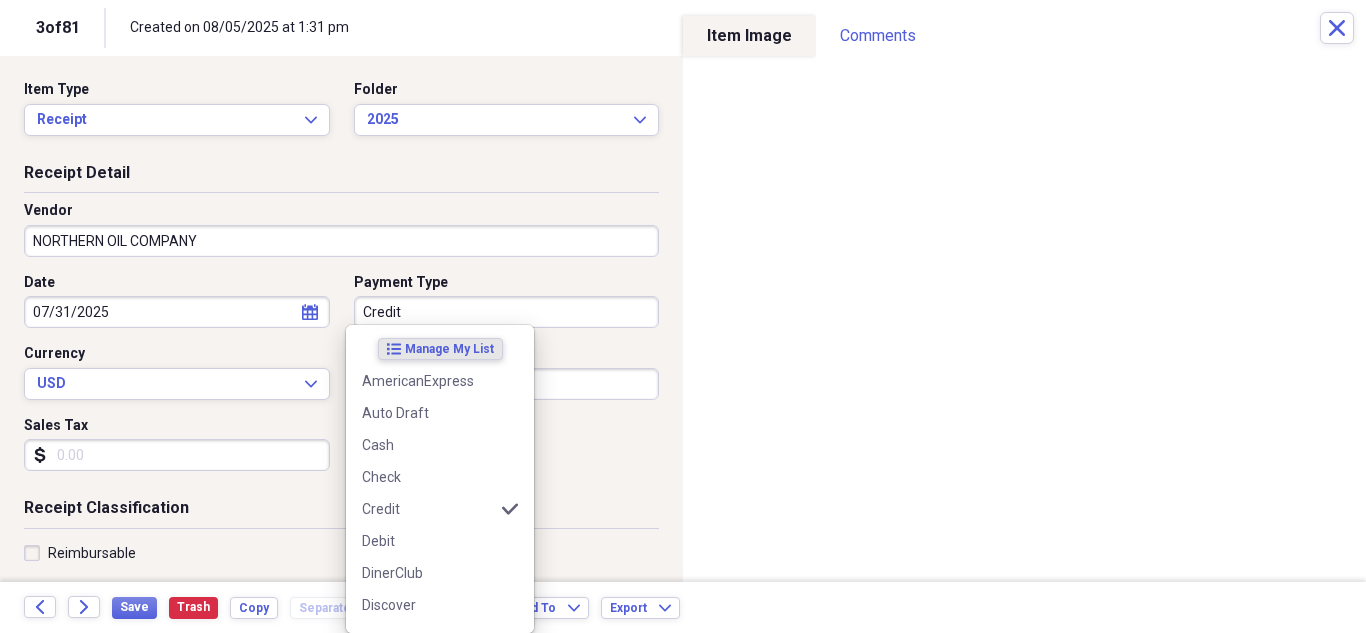 click on "Credit" at bounding box center [507, 312] 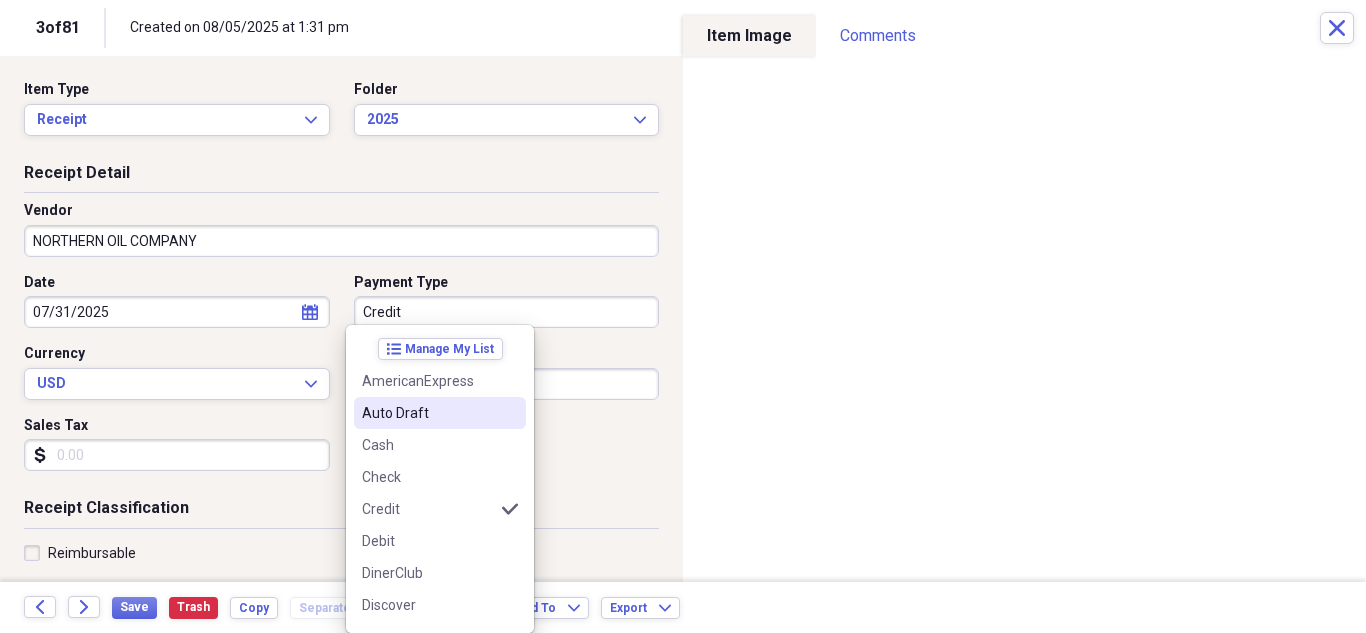 click on "Auto Draft" at bounding box center [440, 413] 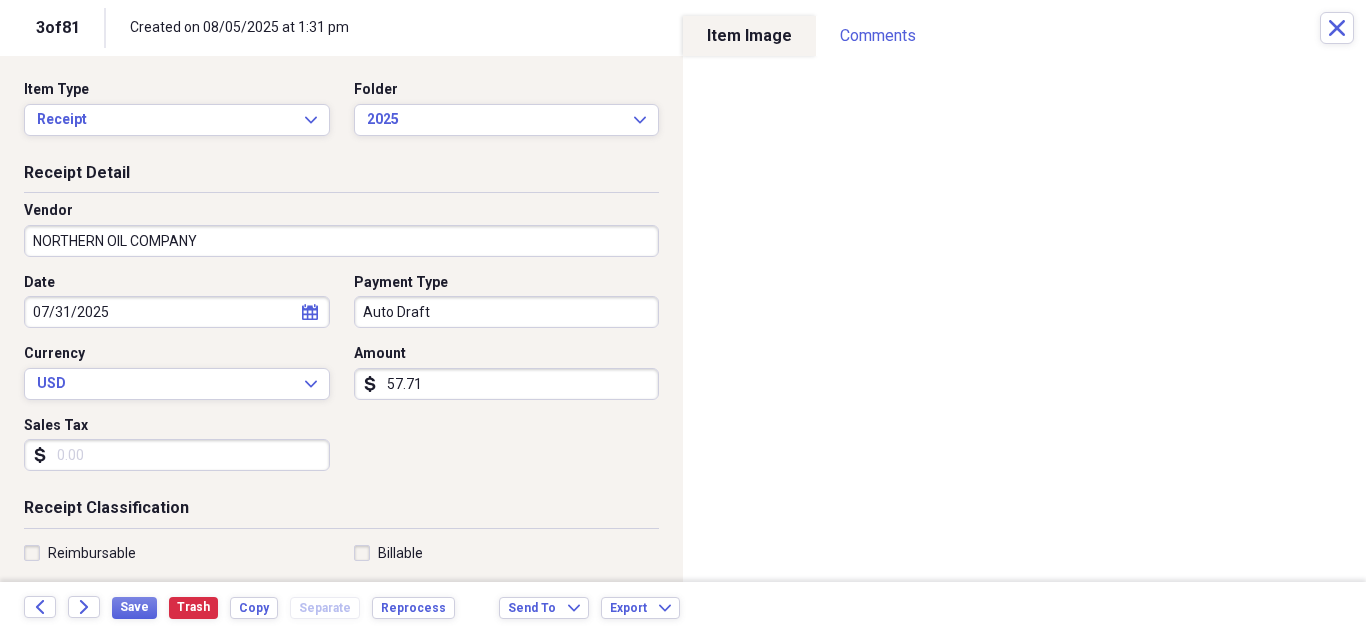 click on "Date [DATE] calendar Calendar Payment Type Auto Draft Currency USD Expand Amount dollar-sign 57.71 Sales Tax dollar-sign" at bounding box center [341, 380] 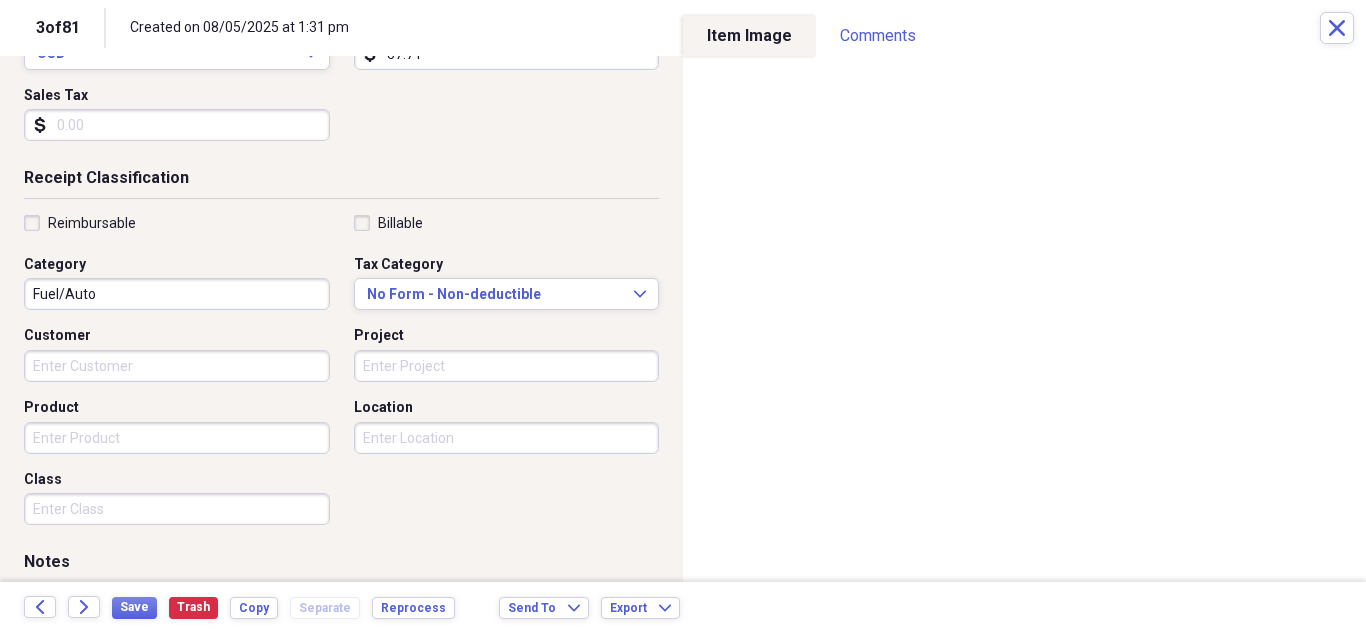 scroll, scrollTop: 333, scrollLeft: 0, axis: vertical 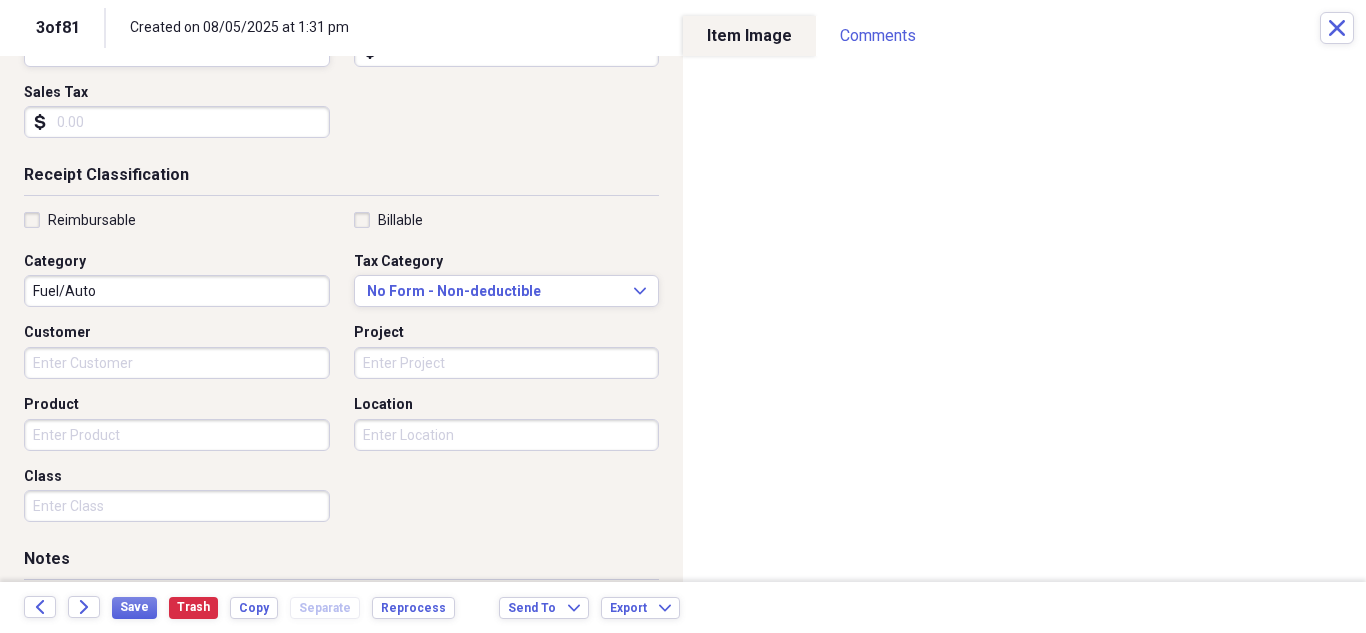 click on "Project" at bounding box center (507, 363) 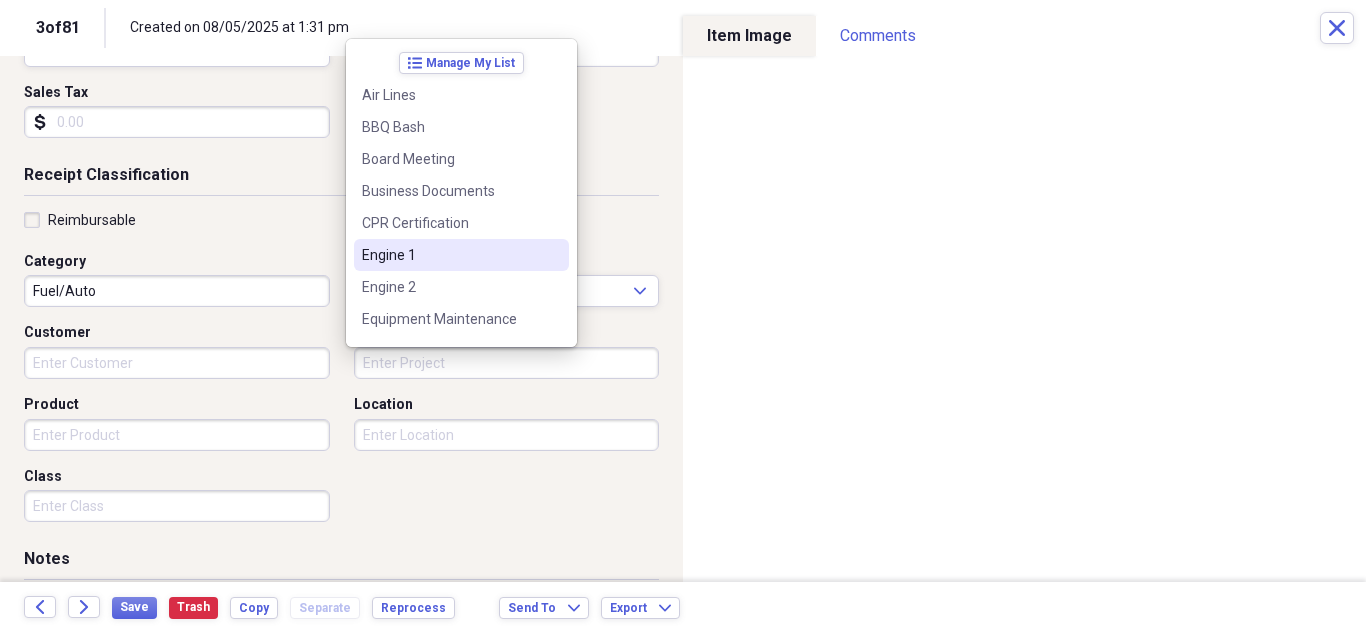 click on "Engine 1" at bounding box center (461, 255) 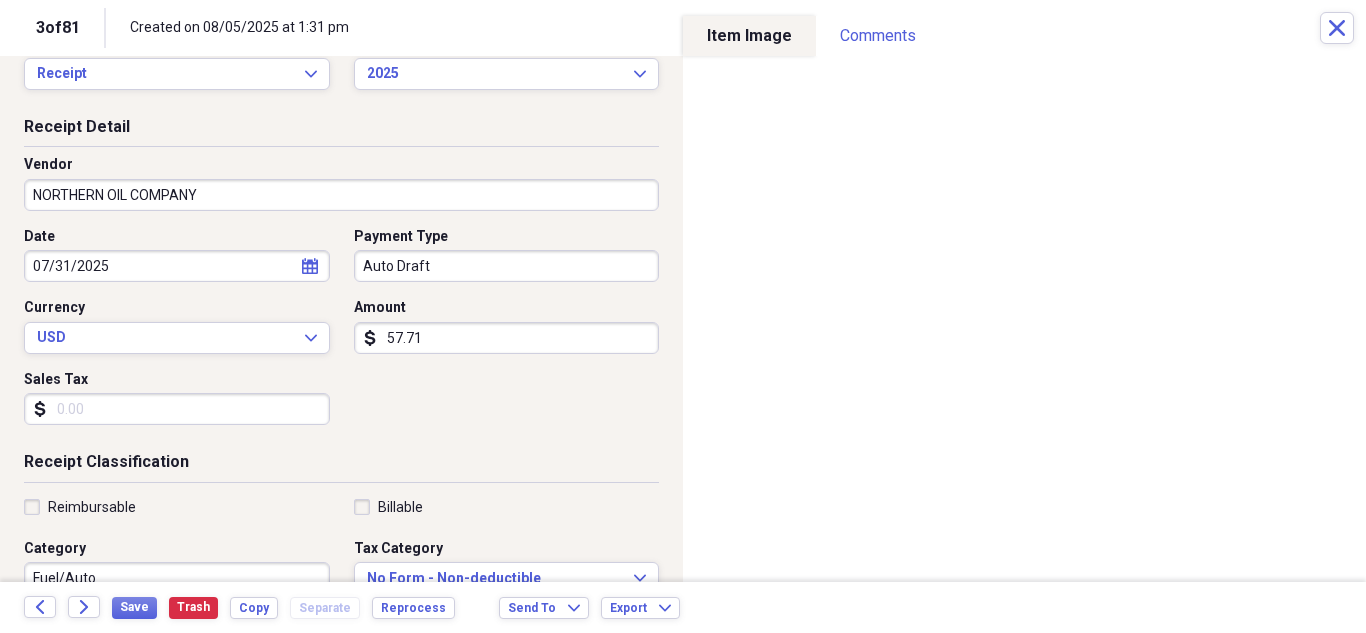 scroll, scrollTop: 0, scrollLeft: 0, axis: both 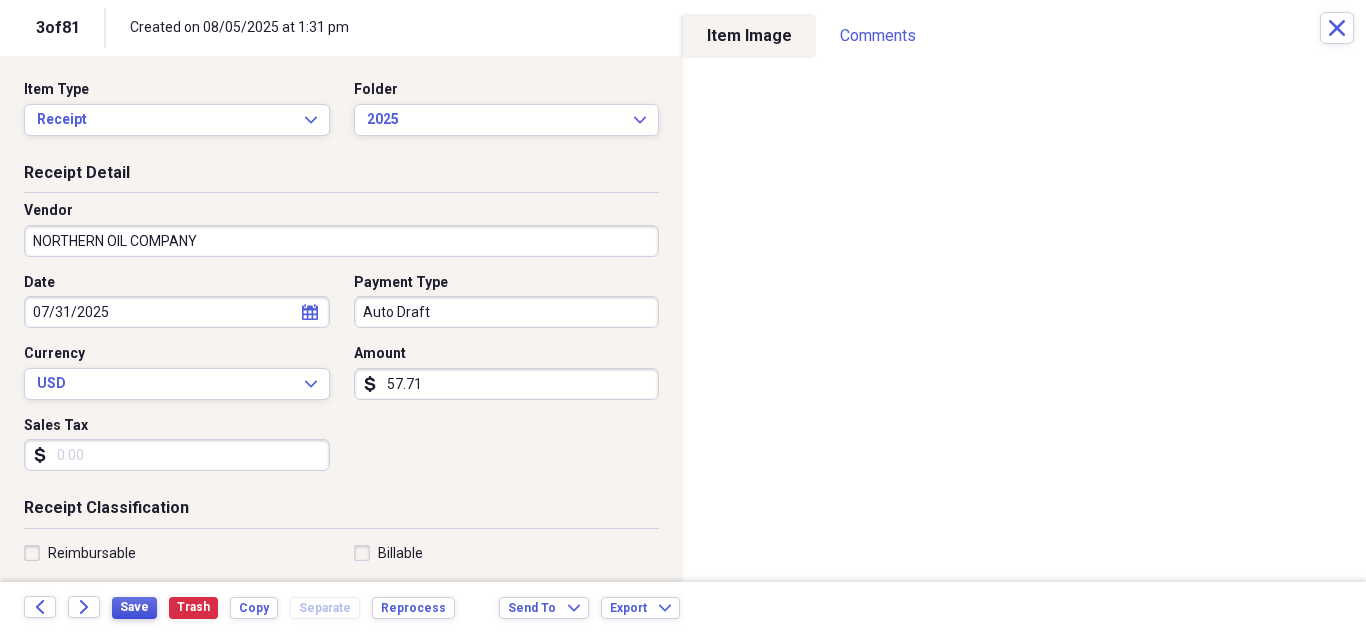 click on "Save" at bounding box center [134, 607] 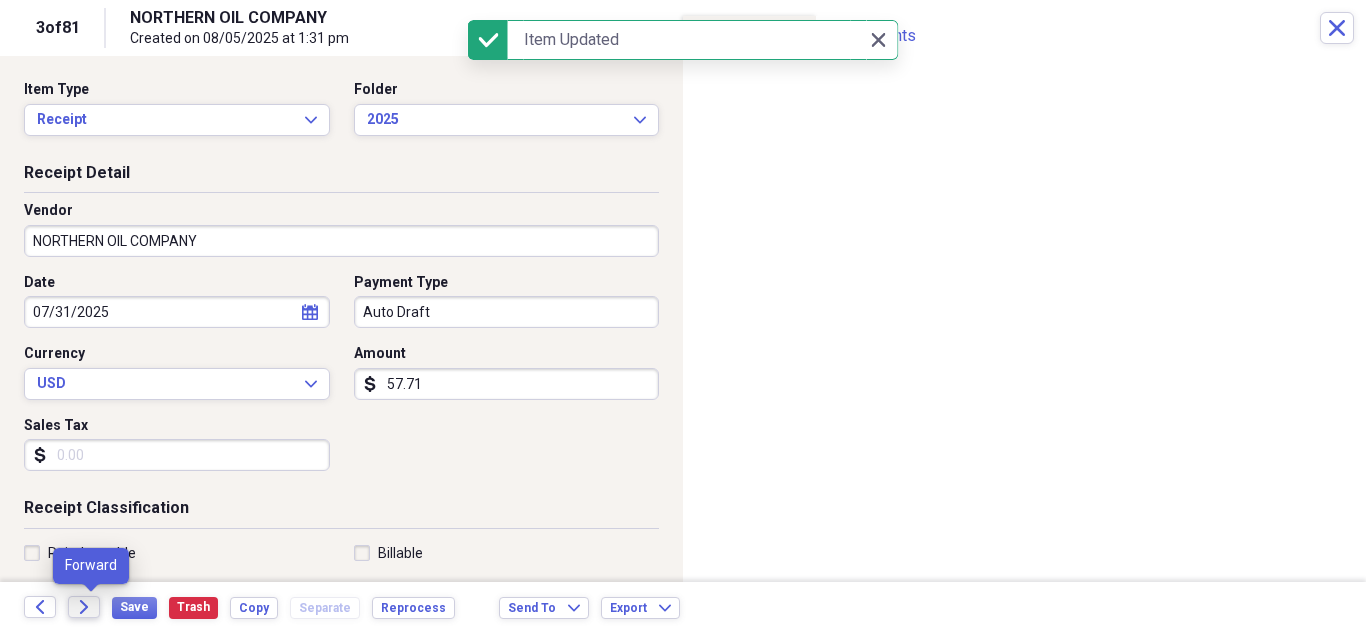 click on "Forward" 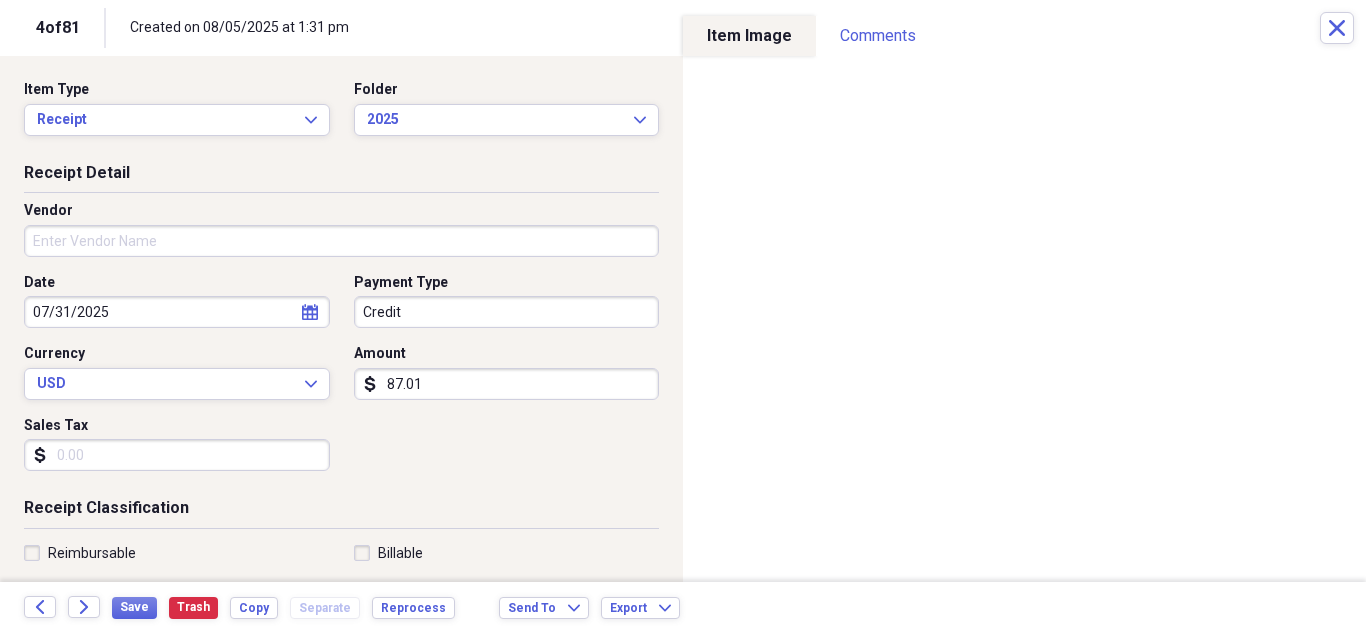 click on "Vendor" at bounding box center (341, 241) 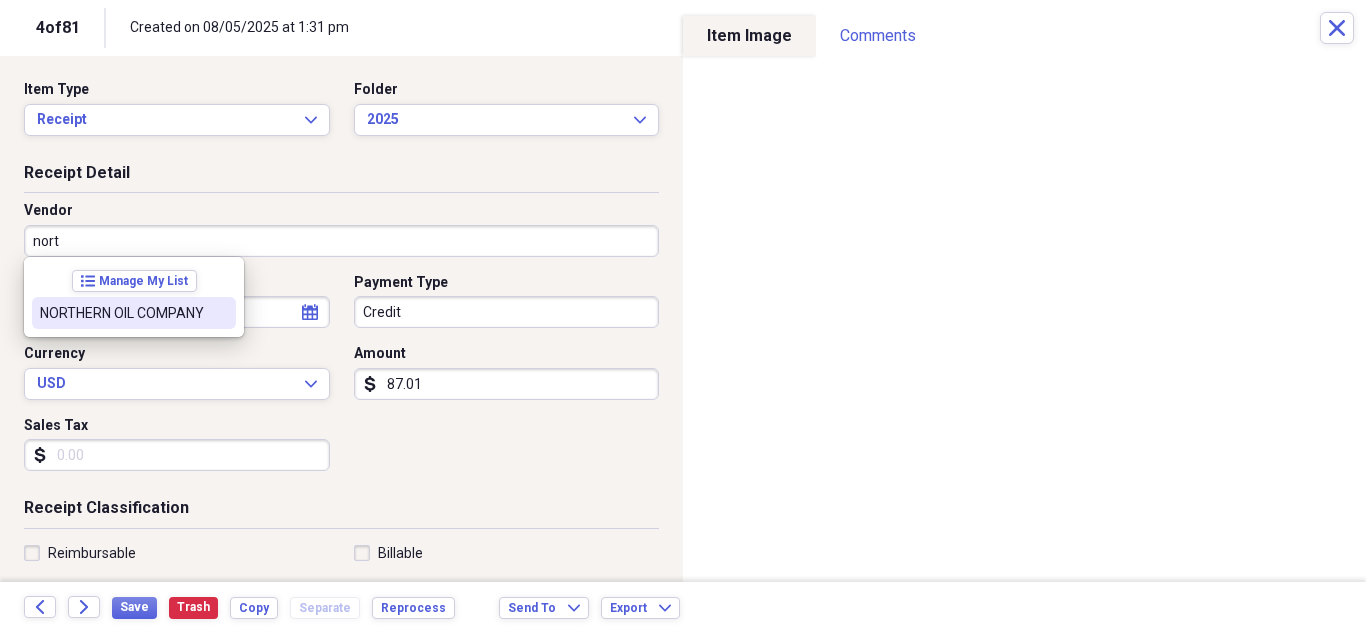 click at bounding box center (220, 313) 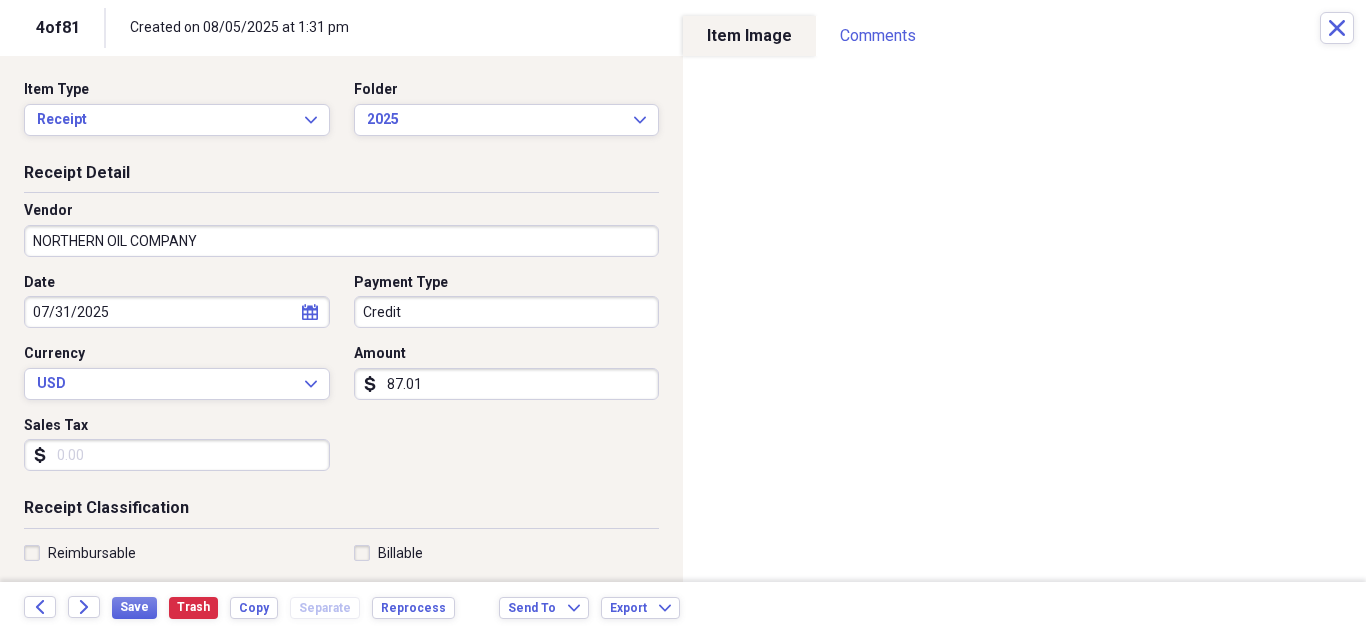 click on "Credit" at bounding box center [507, 312] 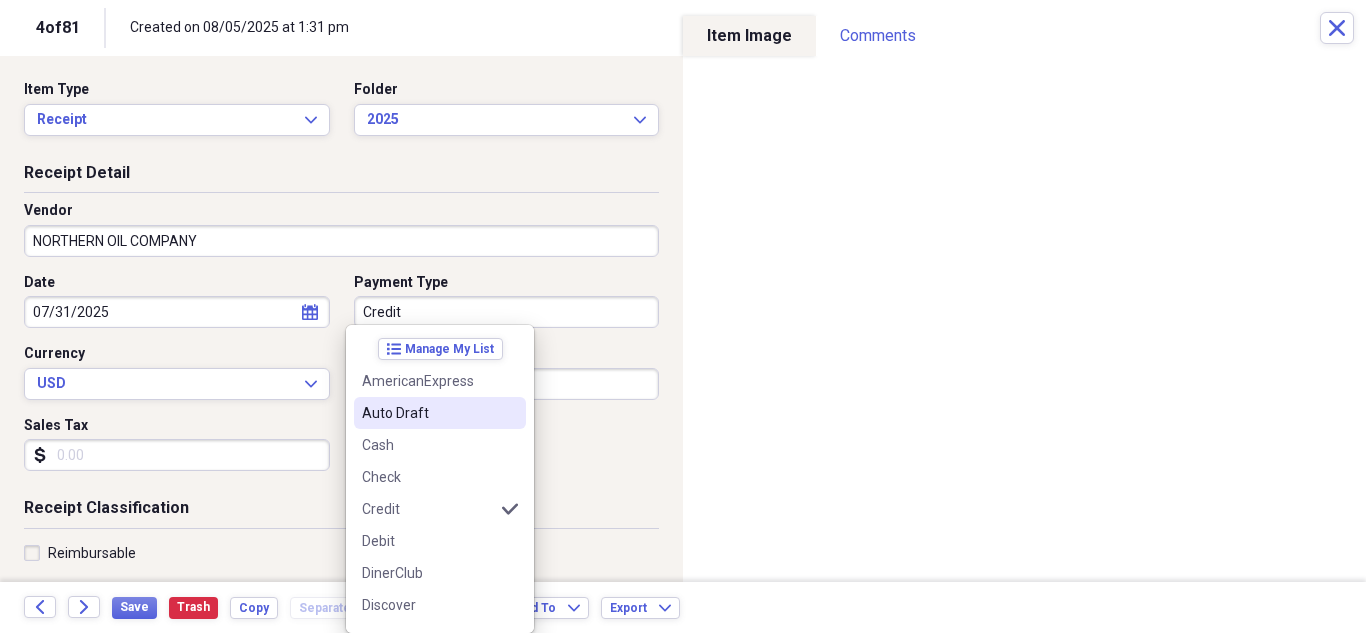 click on "Auto Draft" at bounding box center [440, 413] 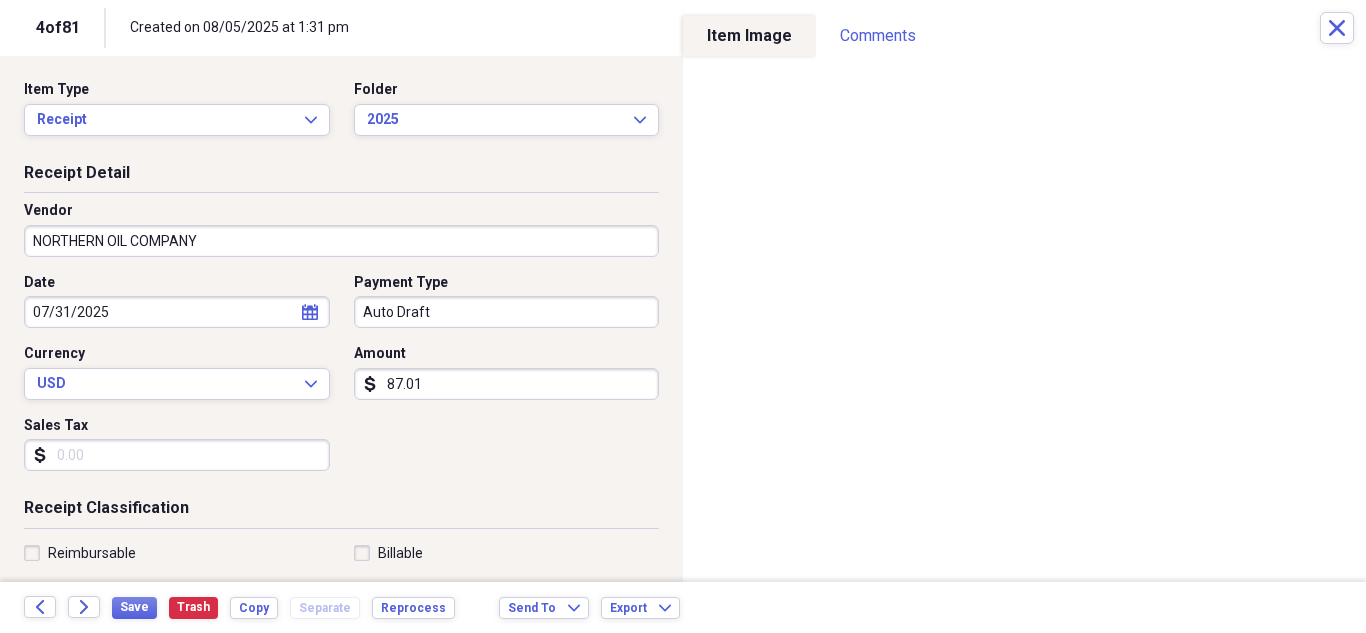 click on "Auto Draft" at bounding box center (507, 312) 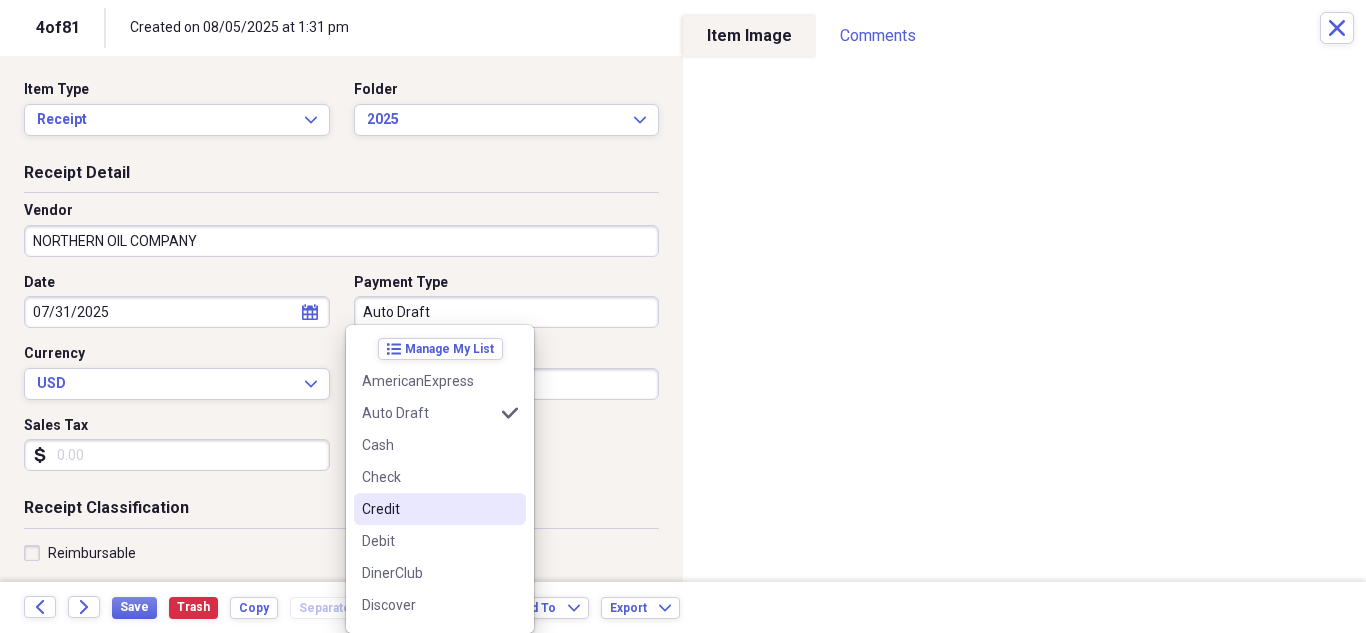 click on "Credit" at bounding box center [428, 509] 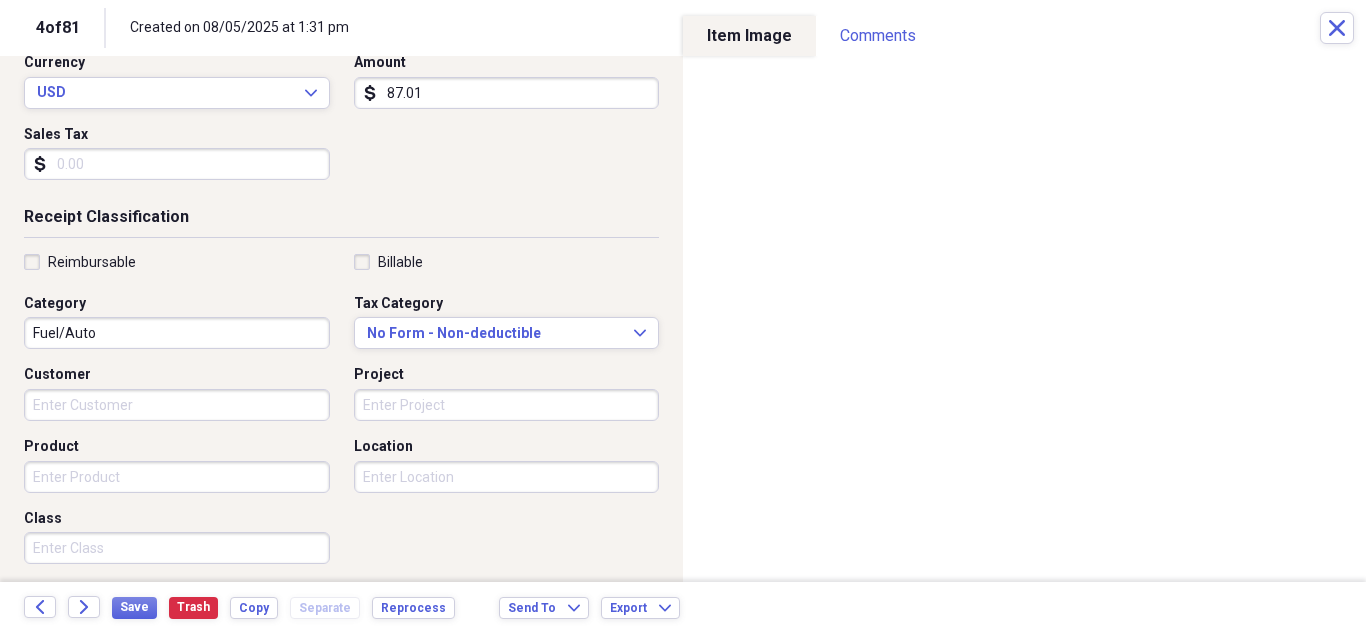 scroll, scrollTop: 333, scrollLeft: 0, axis: vertical 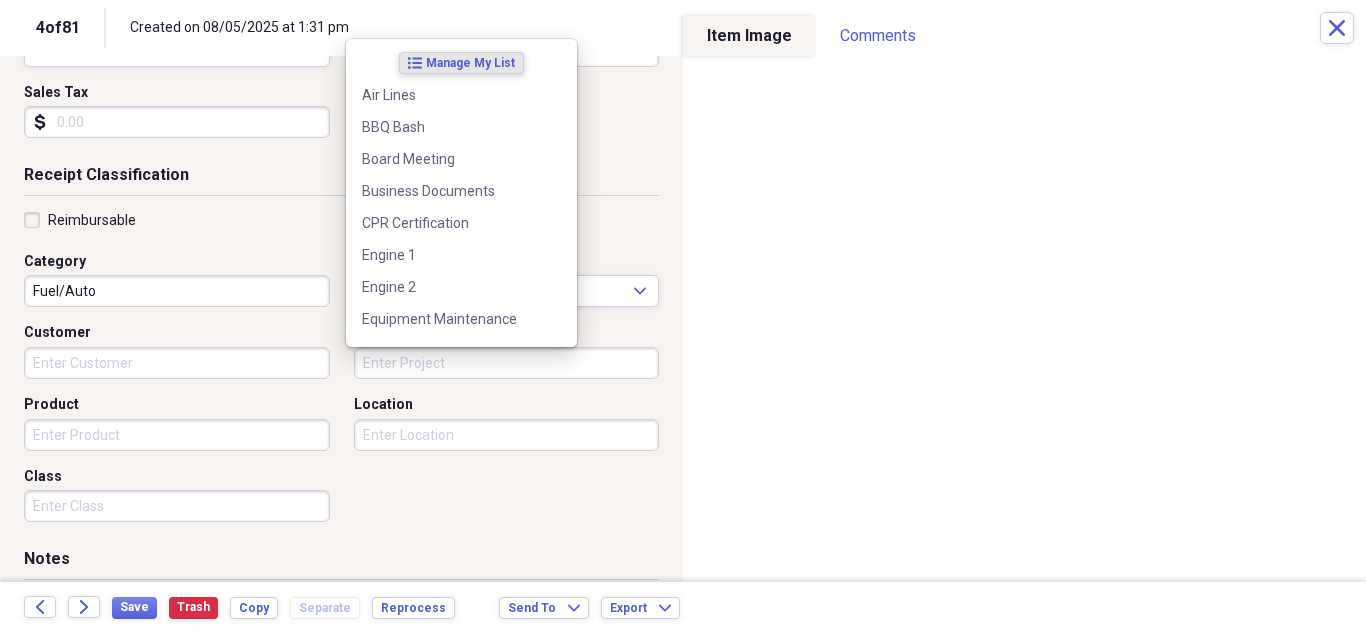 click on "Project" at bounding box center (507, 363) 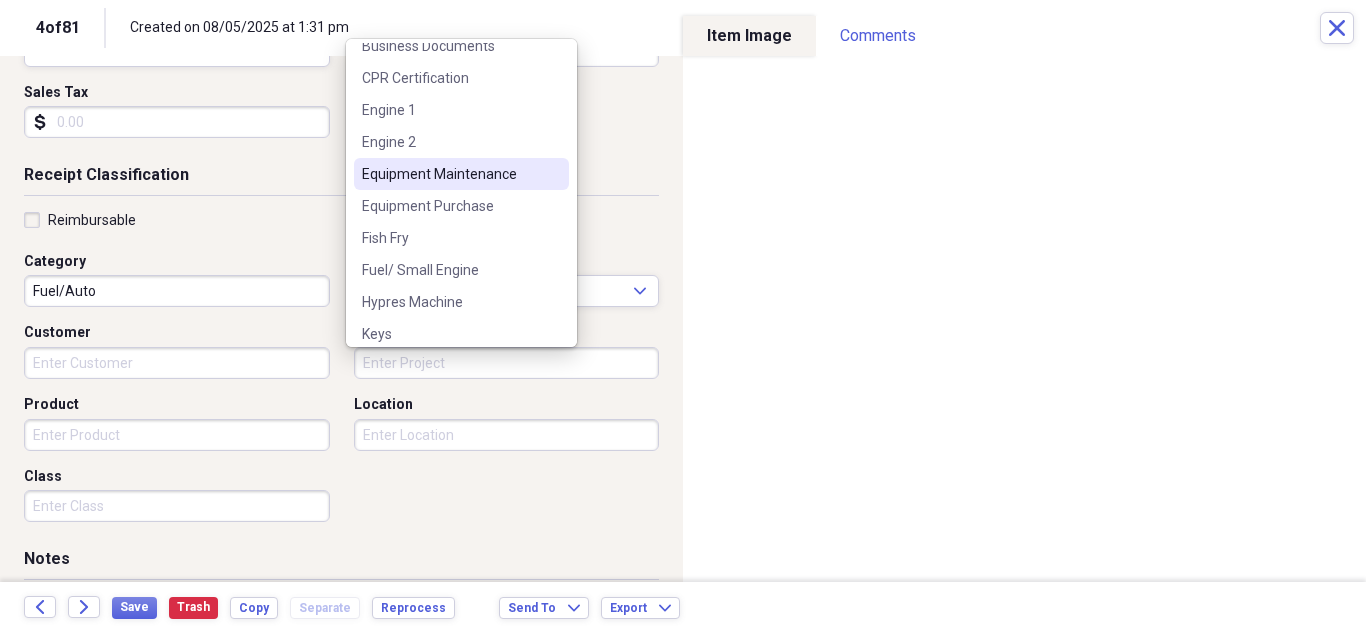 scroll, scrollTop: 333, scrollLeft: 0, axis: vertical 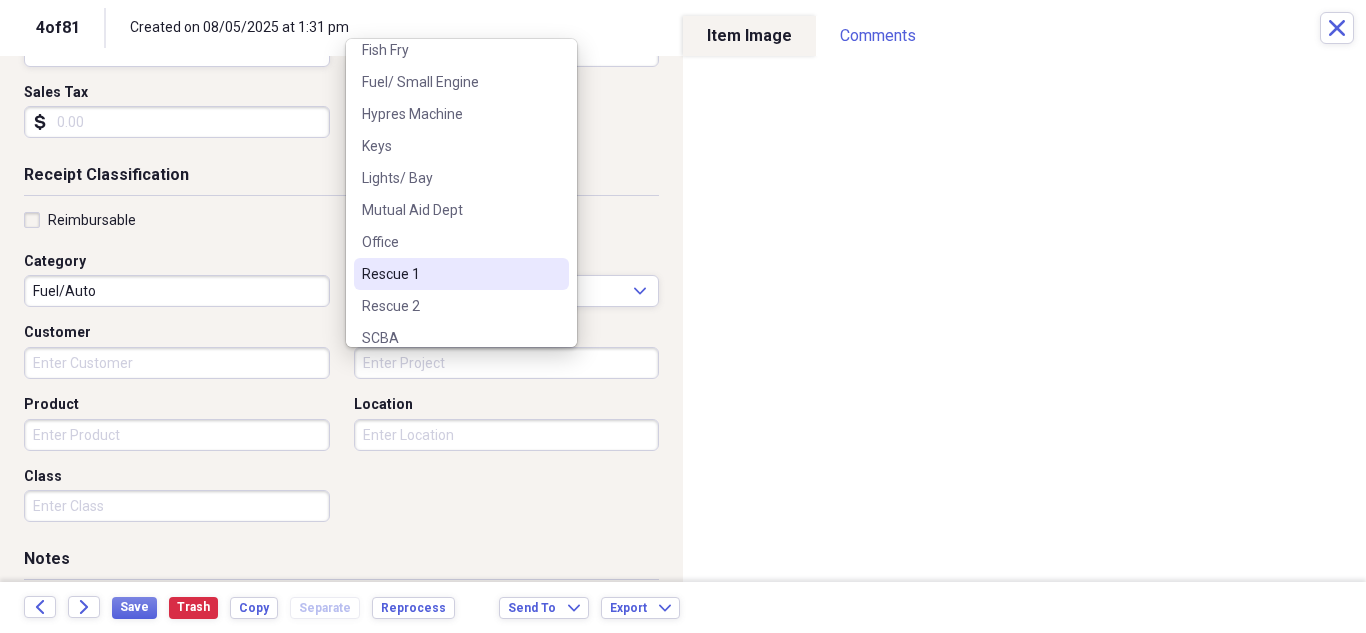click on "Rescue 1" at bounding box center [449, 274] 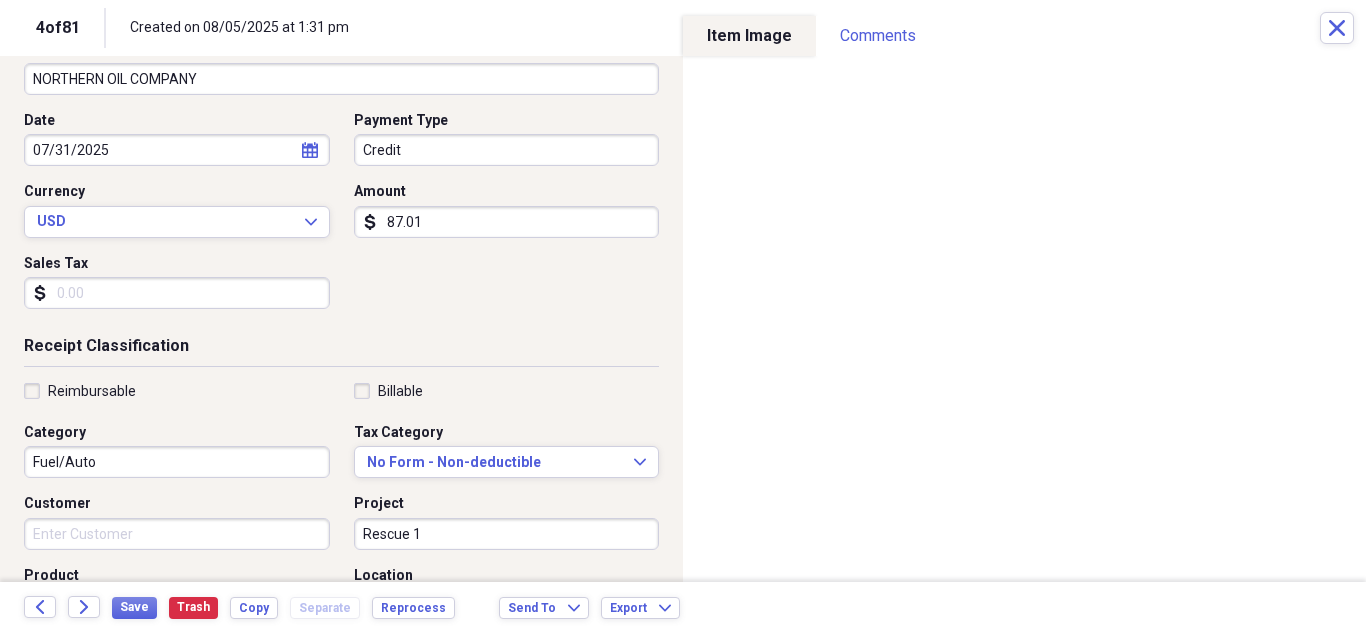 scroll, scrollTop: 328, scrollLeft: 0, axis: vertical 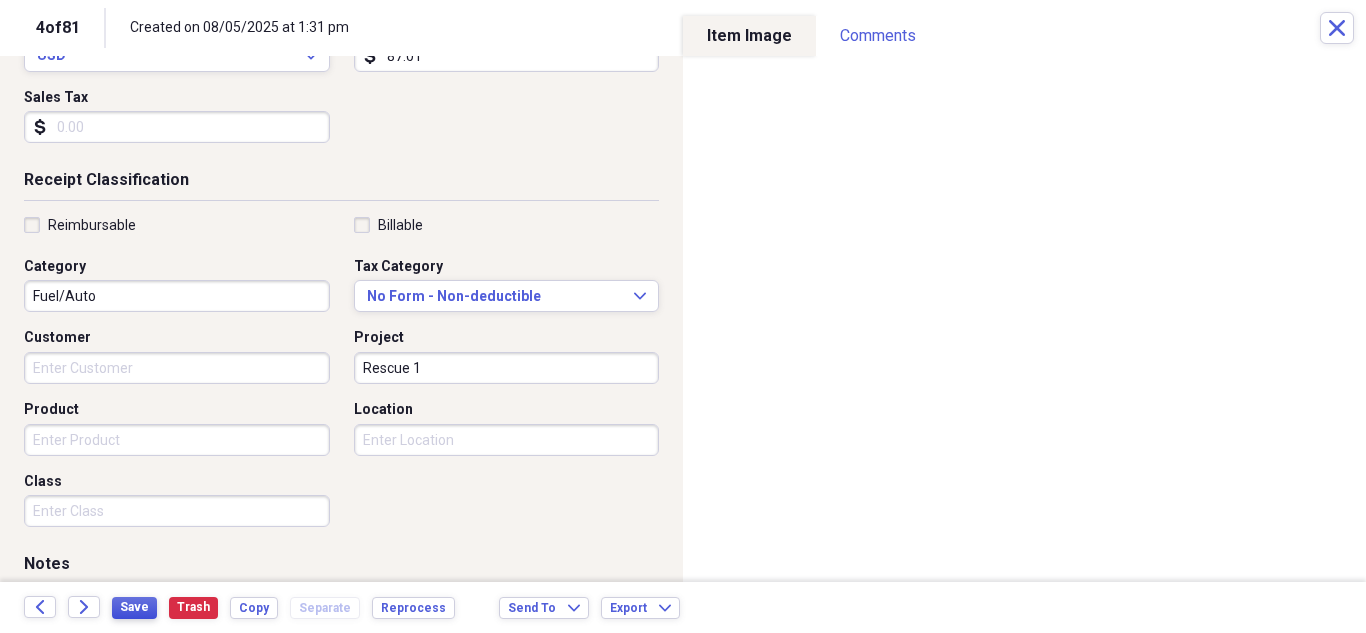 click on "Save" at bounding box center [134, 607] 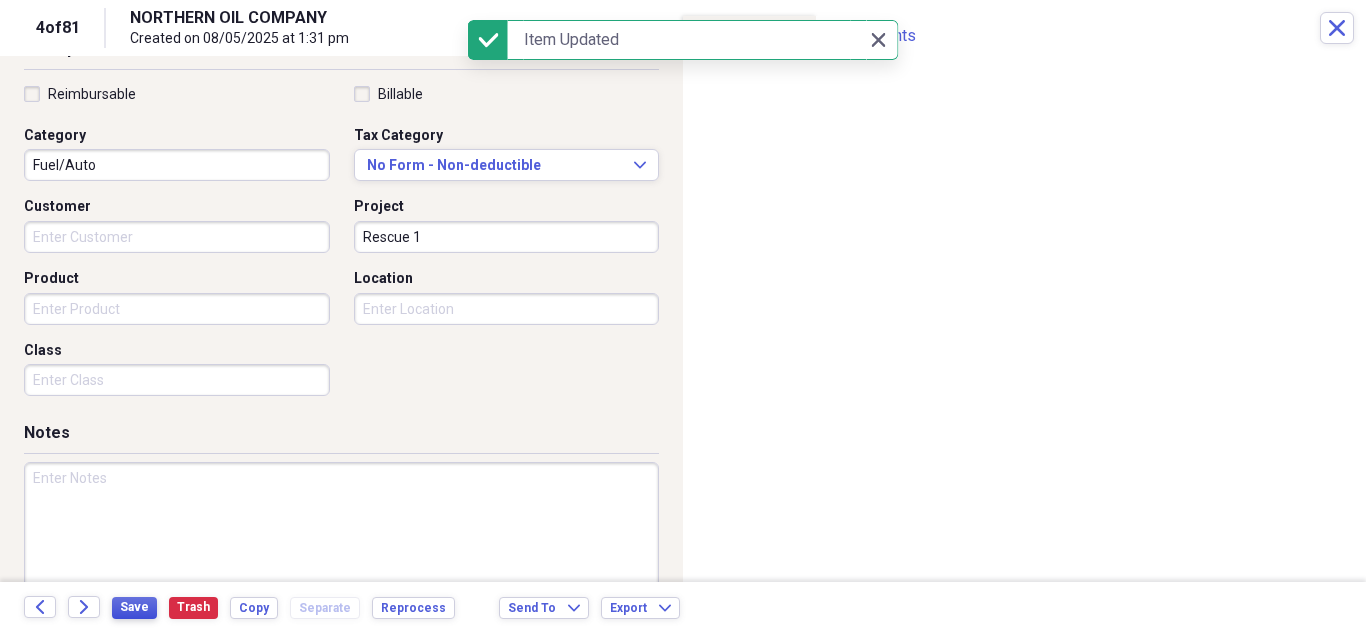 scroll, scrollTop: 495, scrollLeft: 0, axis: vertical 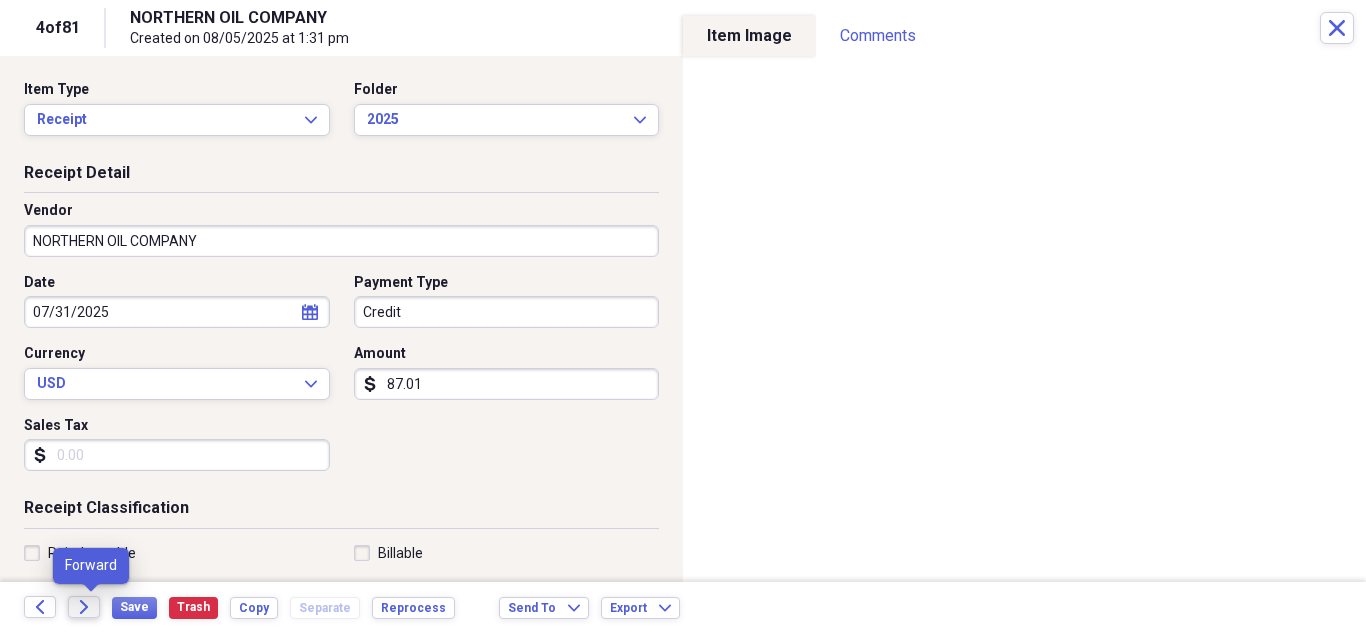click on "Forward" 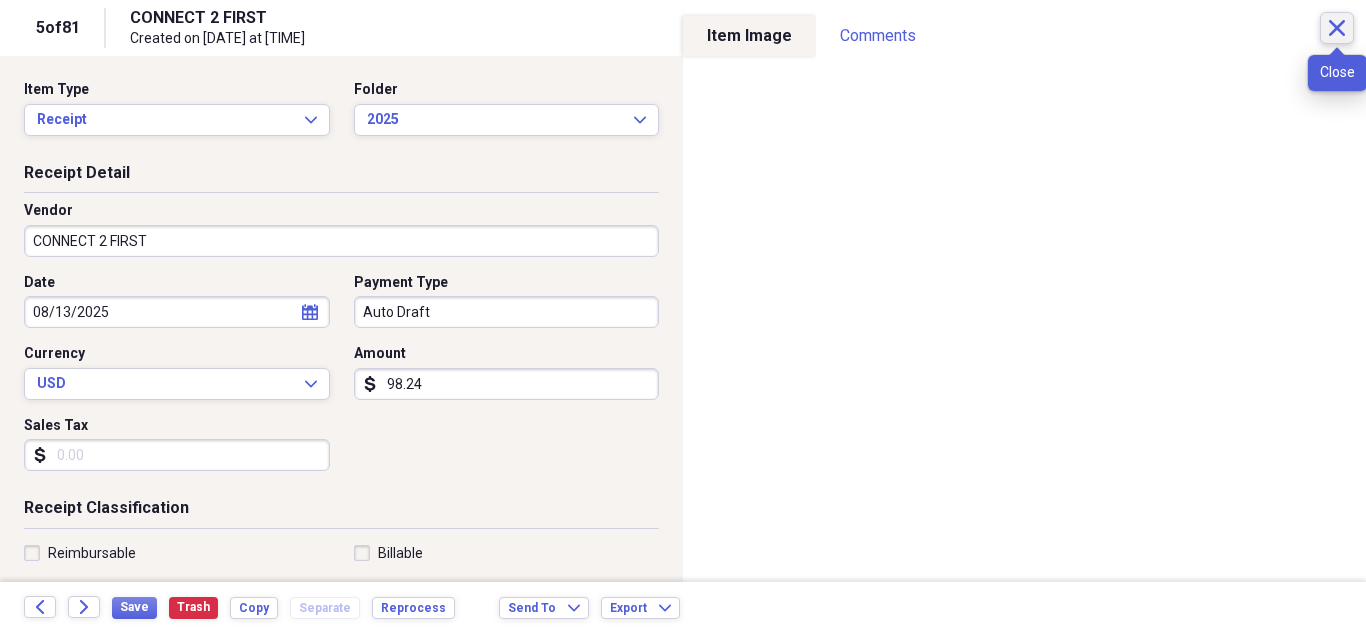 click on "Close" 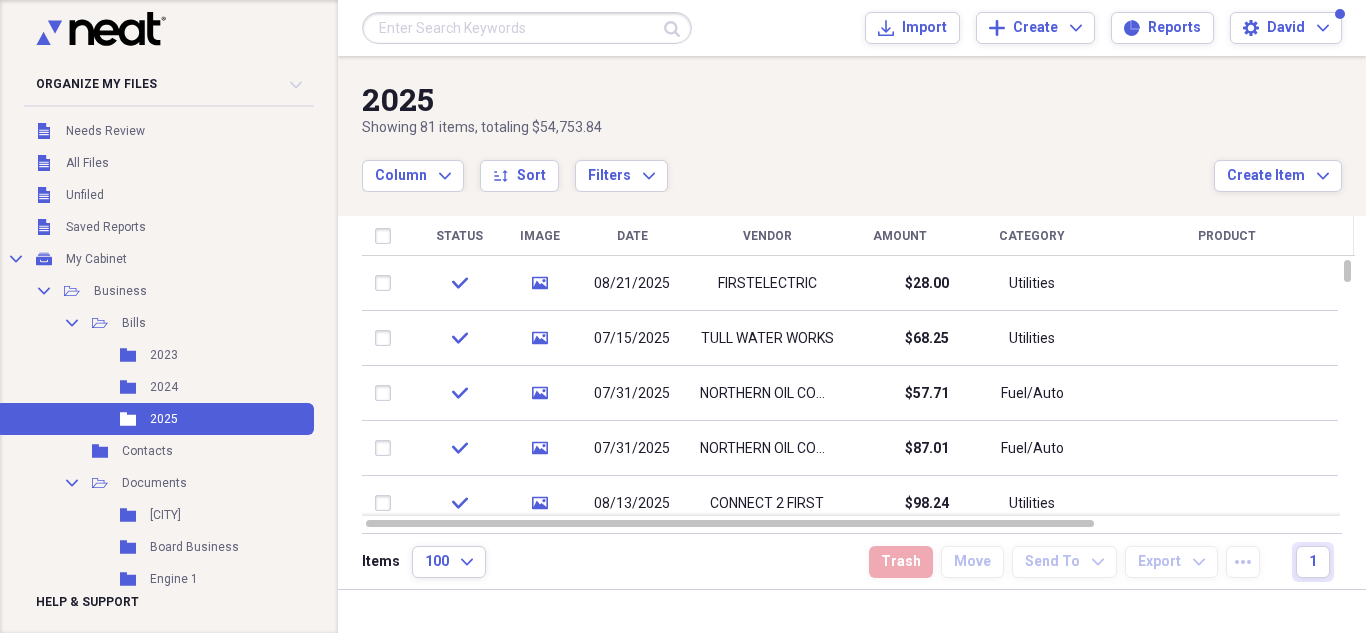 click on "Showing 81 items , totaling $54,753.84" at bounding box center (788, 128) 